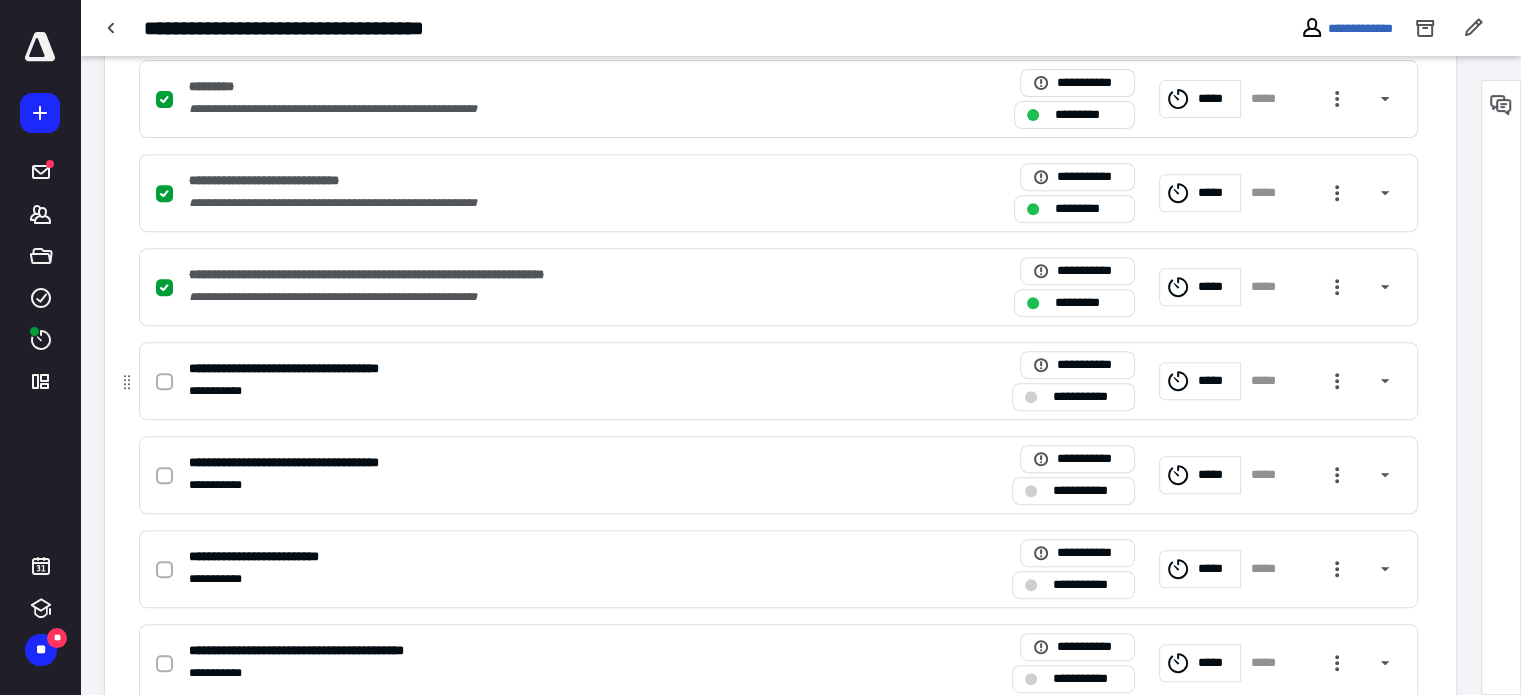 scroll, scrollTop: 0, scrollLeft: 0, axis: both 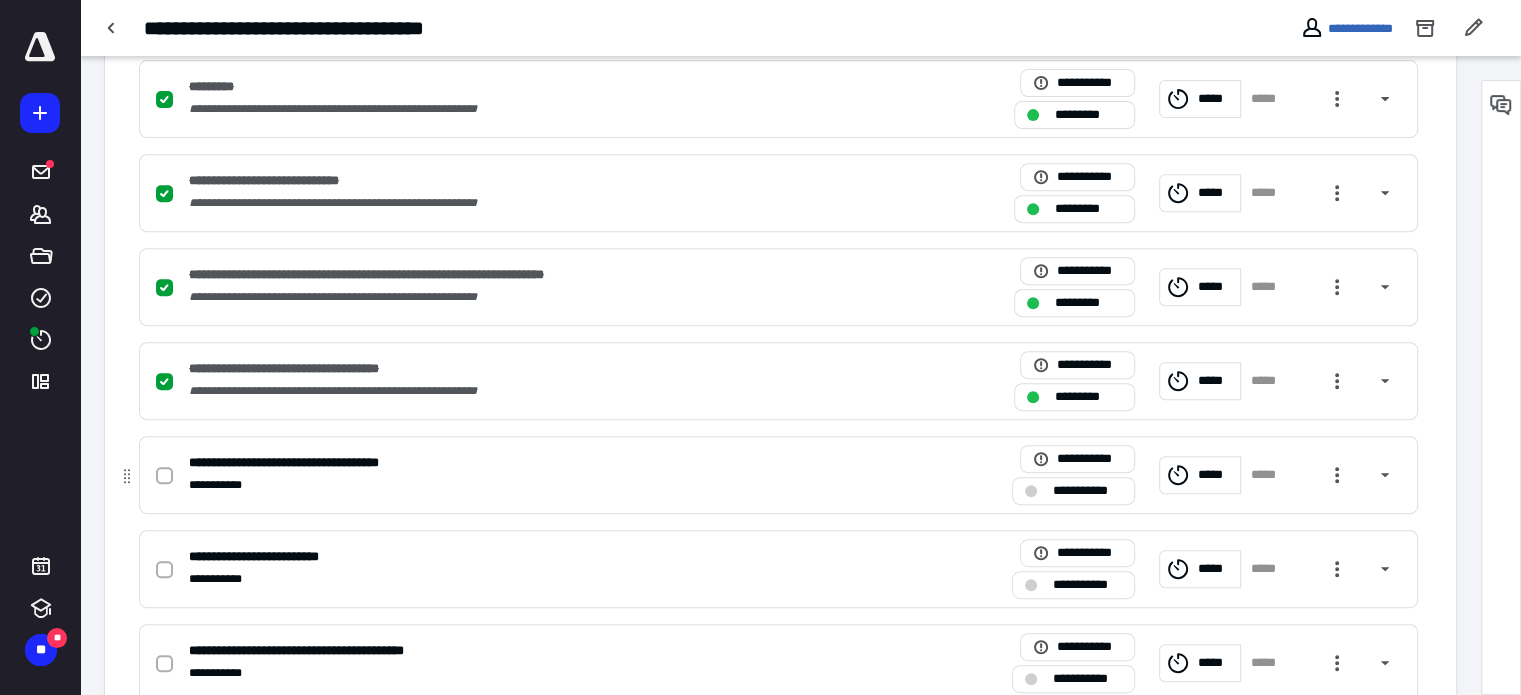 click at bounding box center [164, 475] 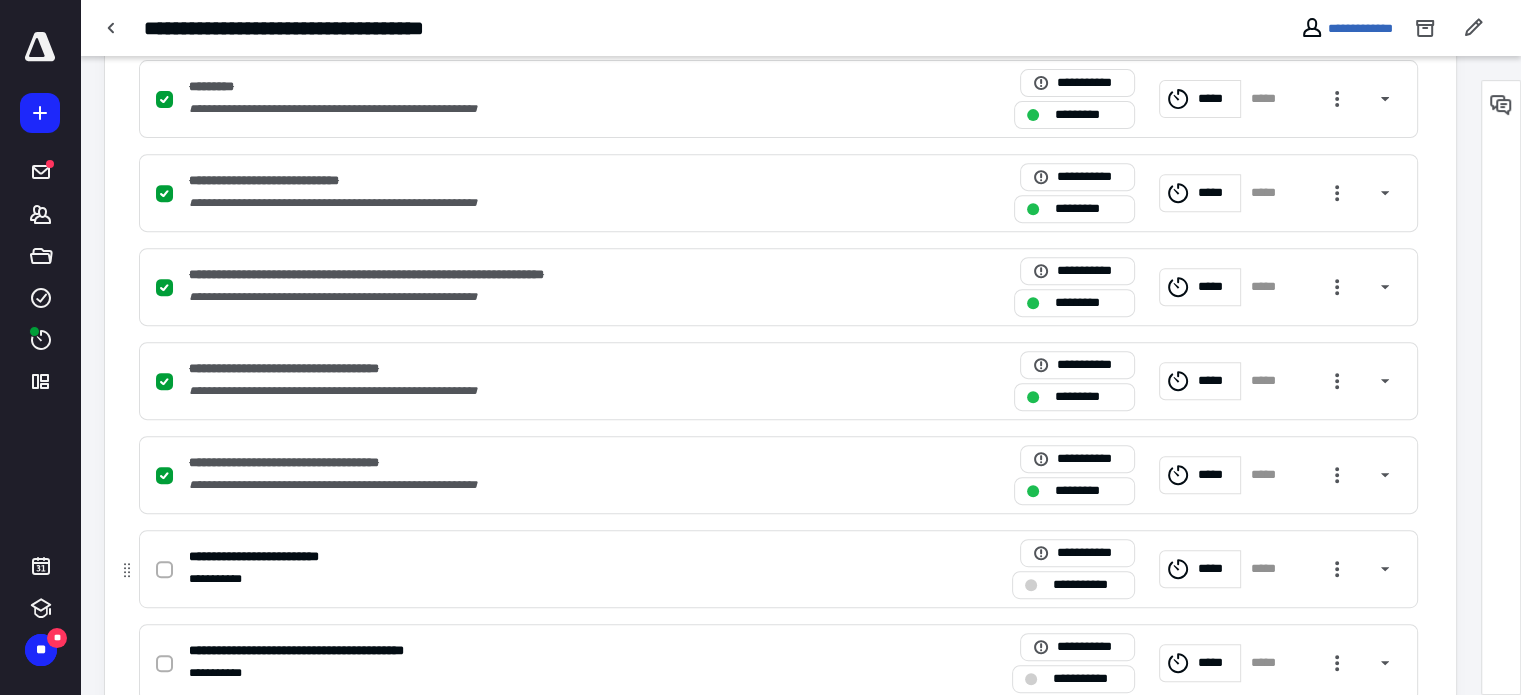 click at bounding box center (164, 570) 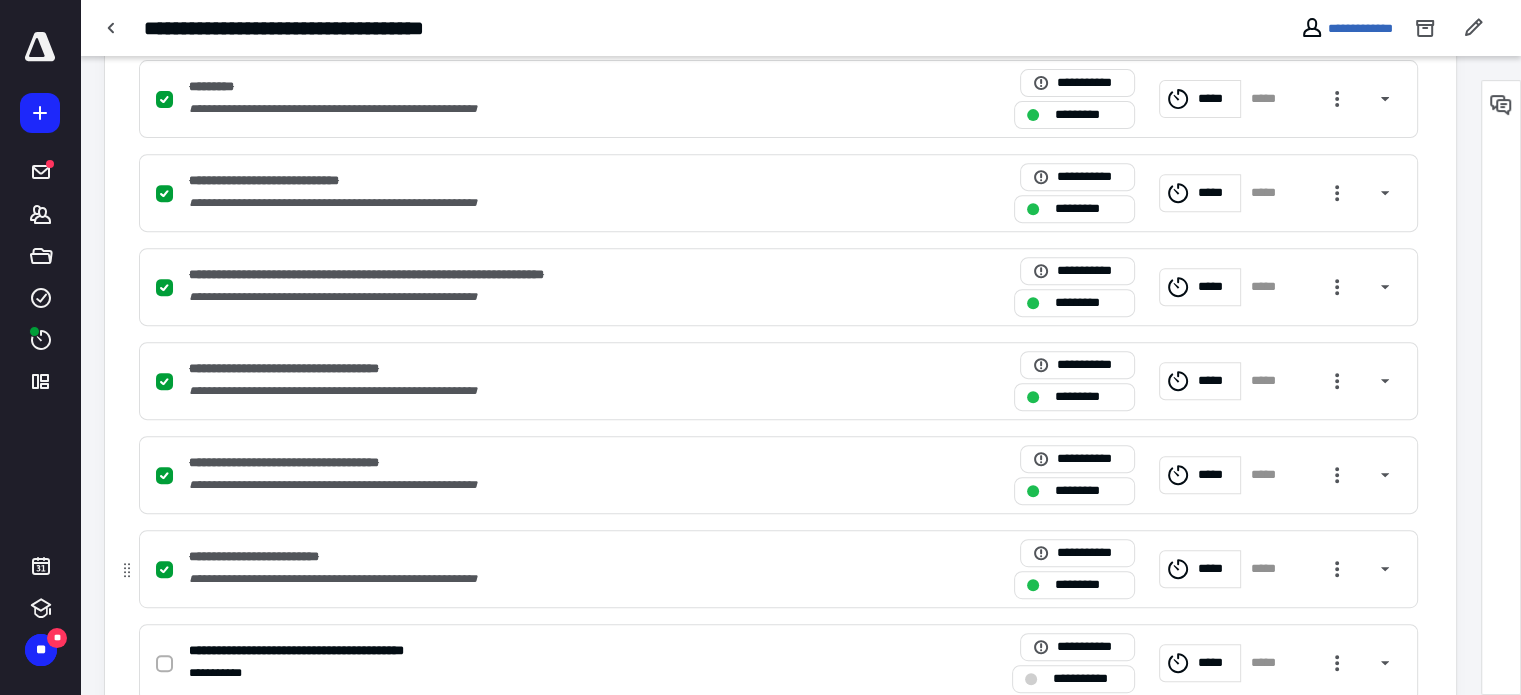 drag, startPoint x: 163, startPoint y: 659, endPoint x: 267, endPoint y: 587, distance: 126.491104 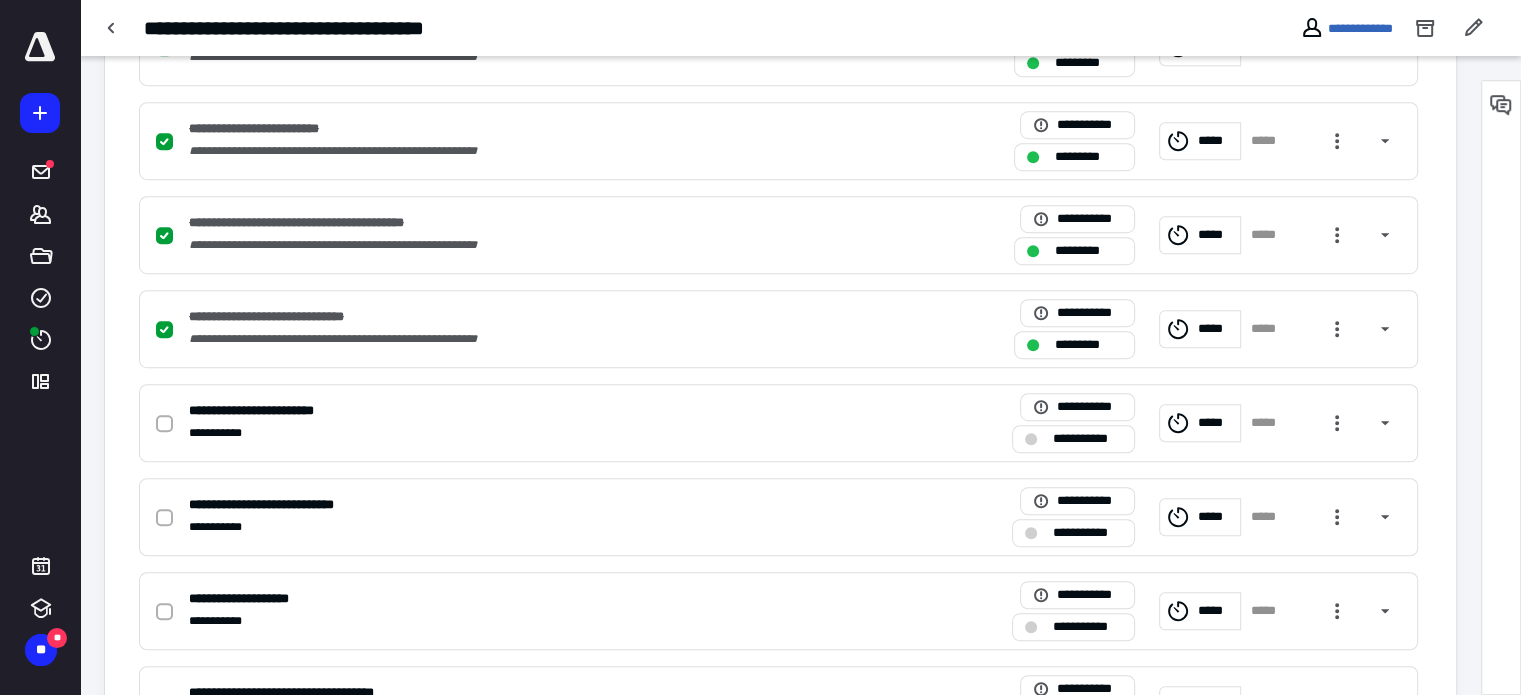 scroll, scrollTop: 1300, scrollLeft: 0, axis: vertical 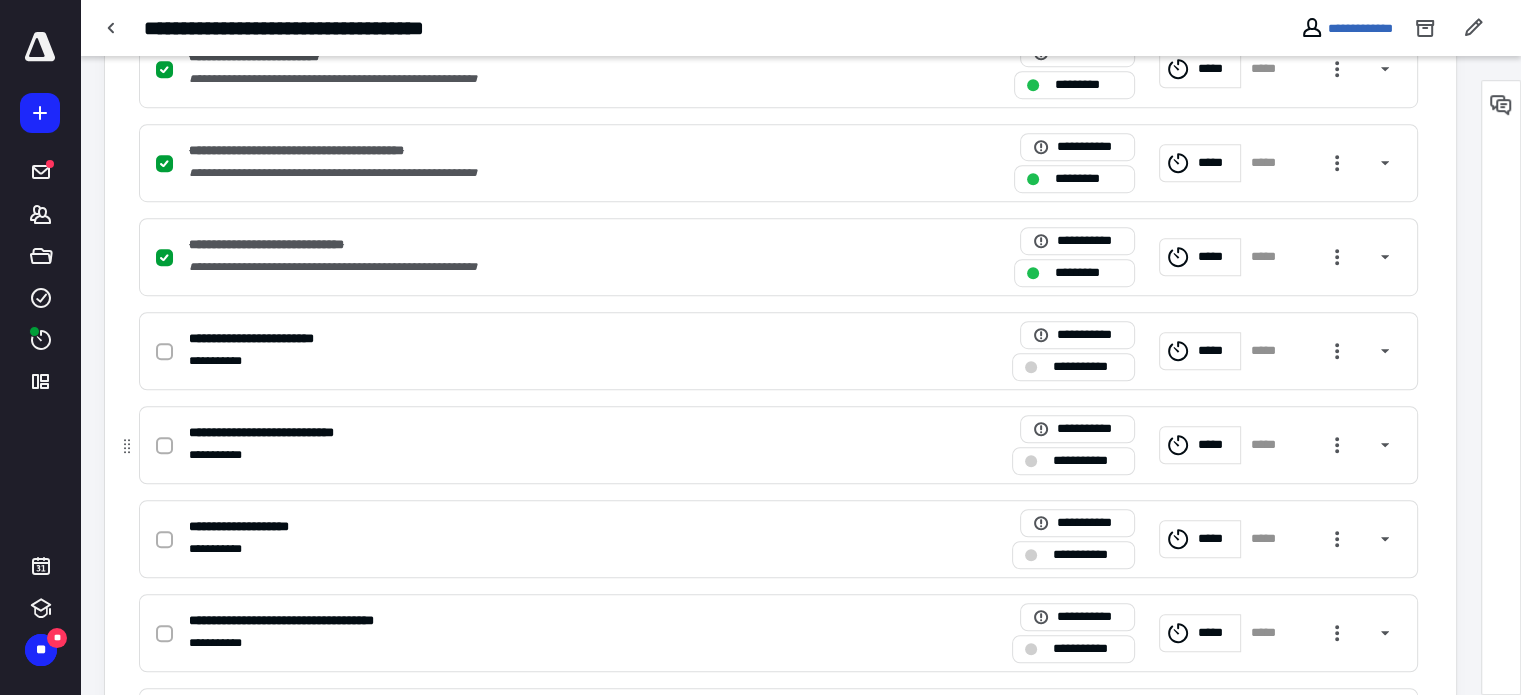 click 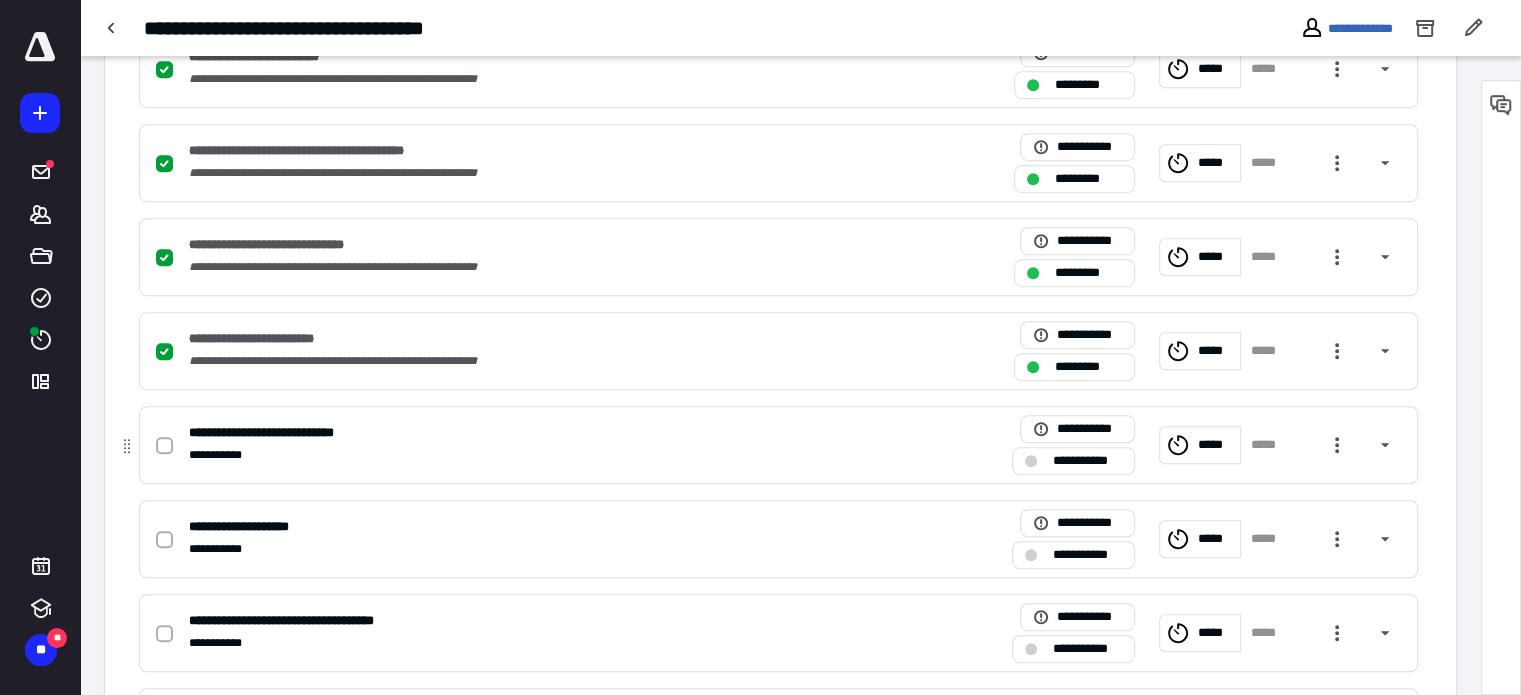 click at bounding box center [164, 446] 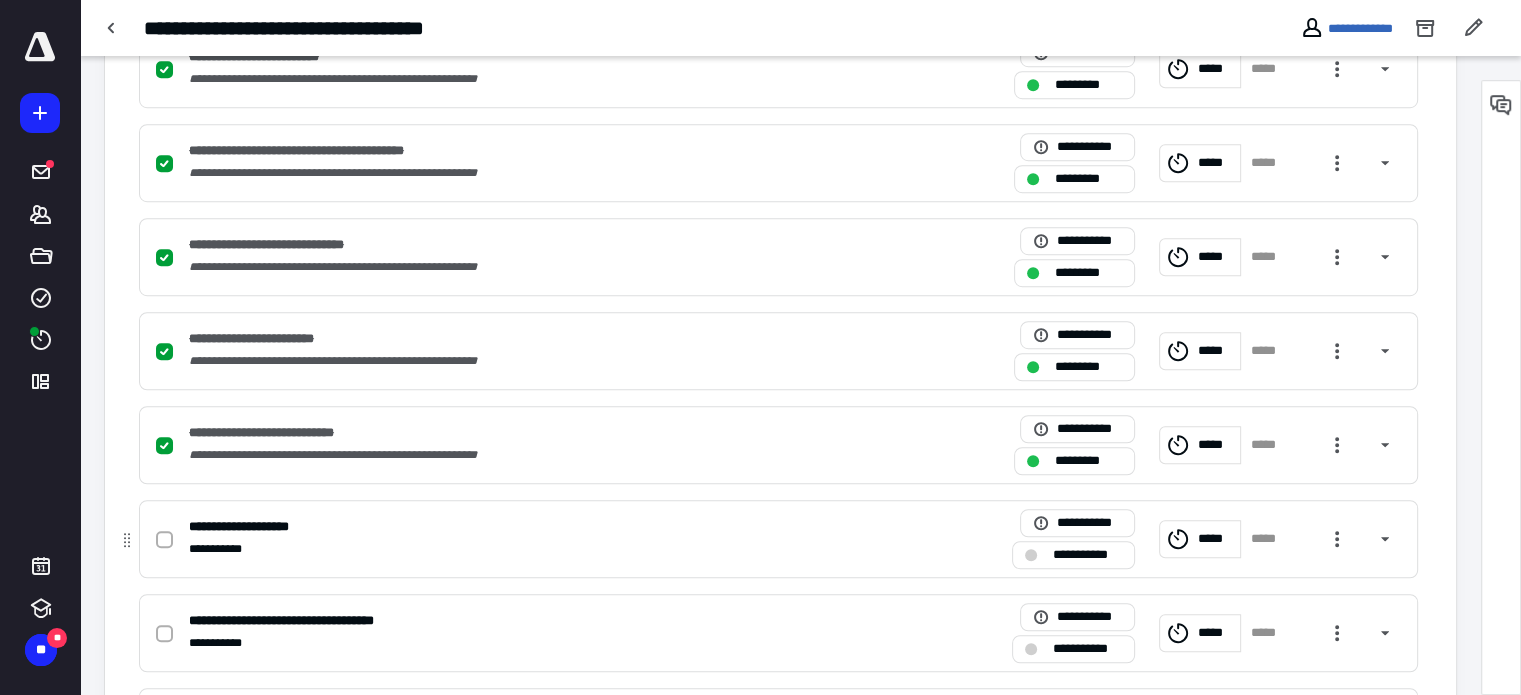click 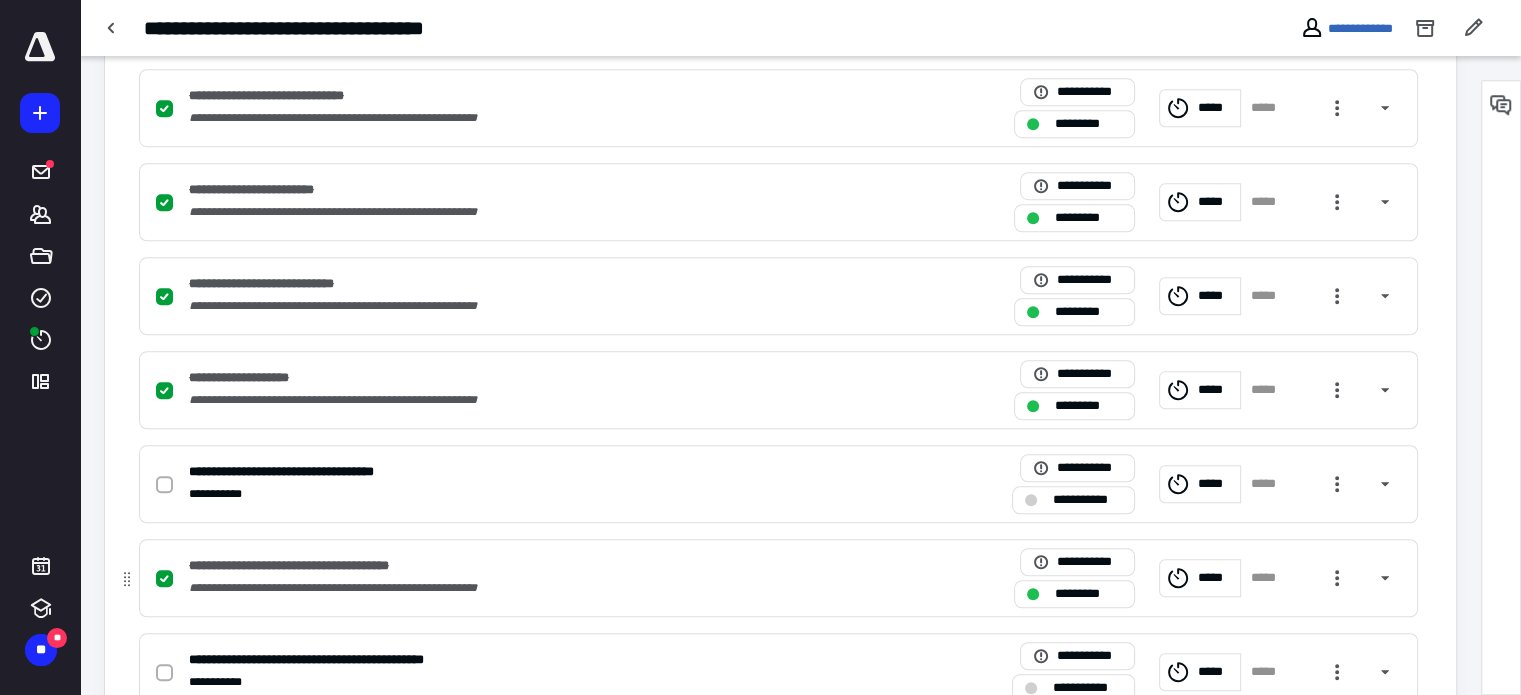 scroll, scrollTop: 1500, scrollLeft: 0, axis: vertical 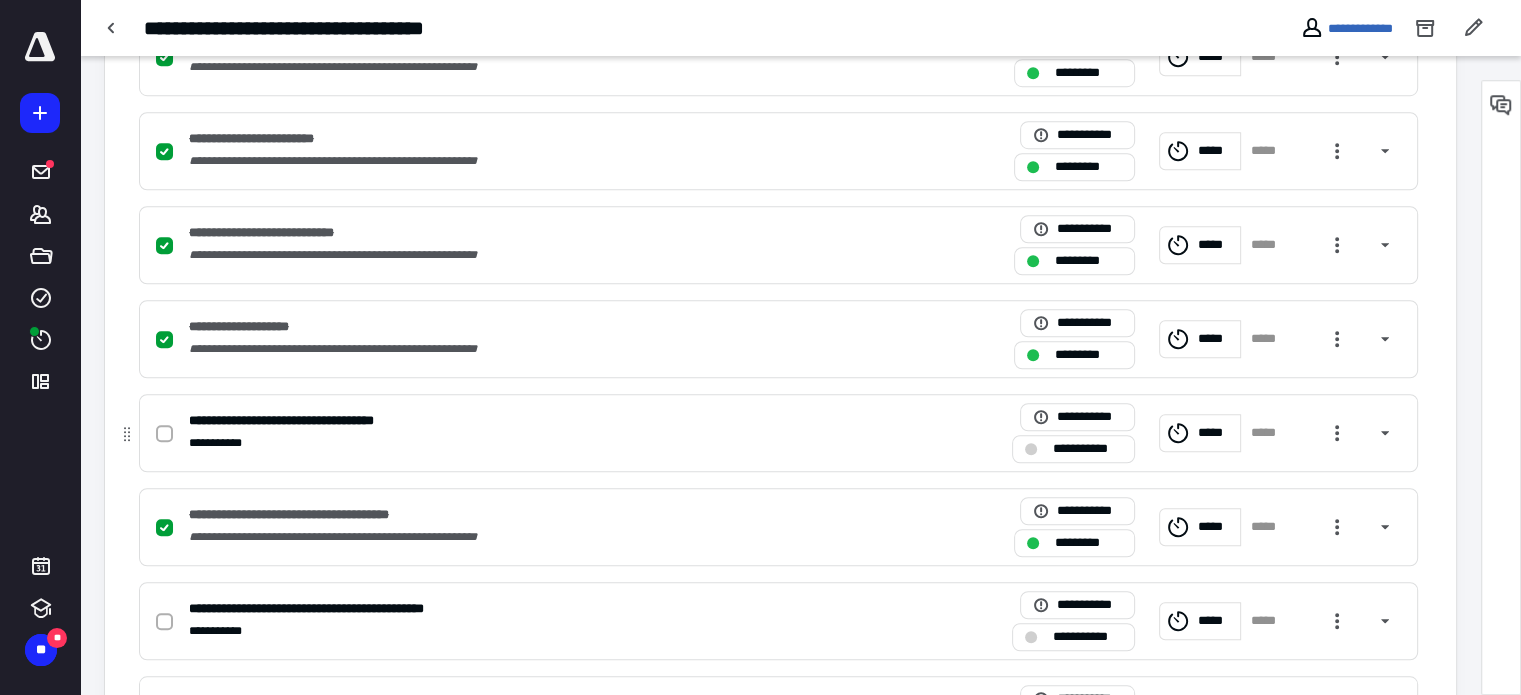 click on "**********" at bounding box center [516, 443] 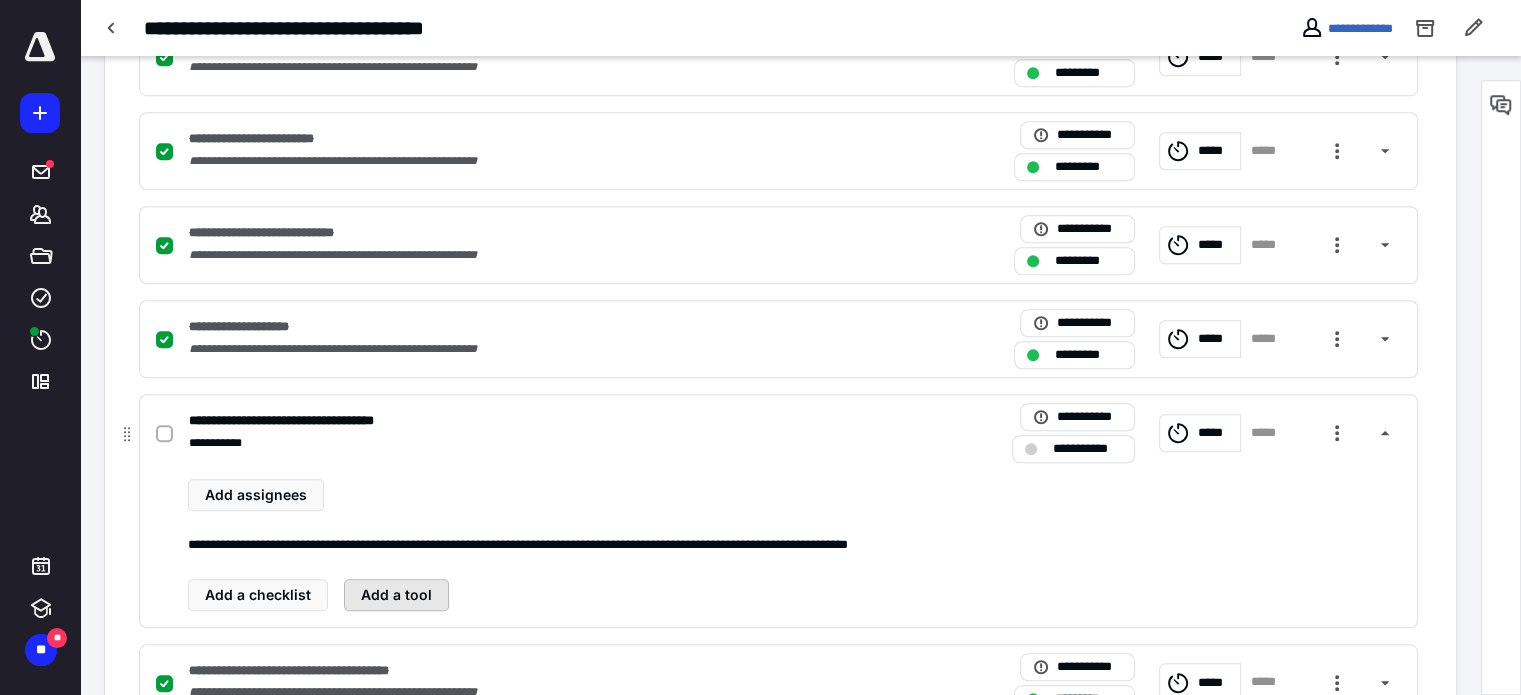click on "Add a tool" at bounding box center [396, 595] 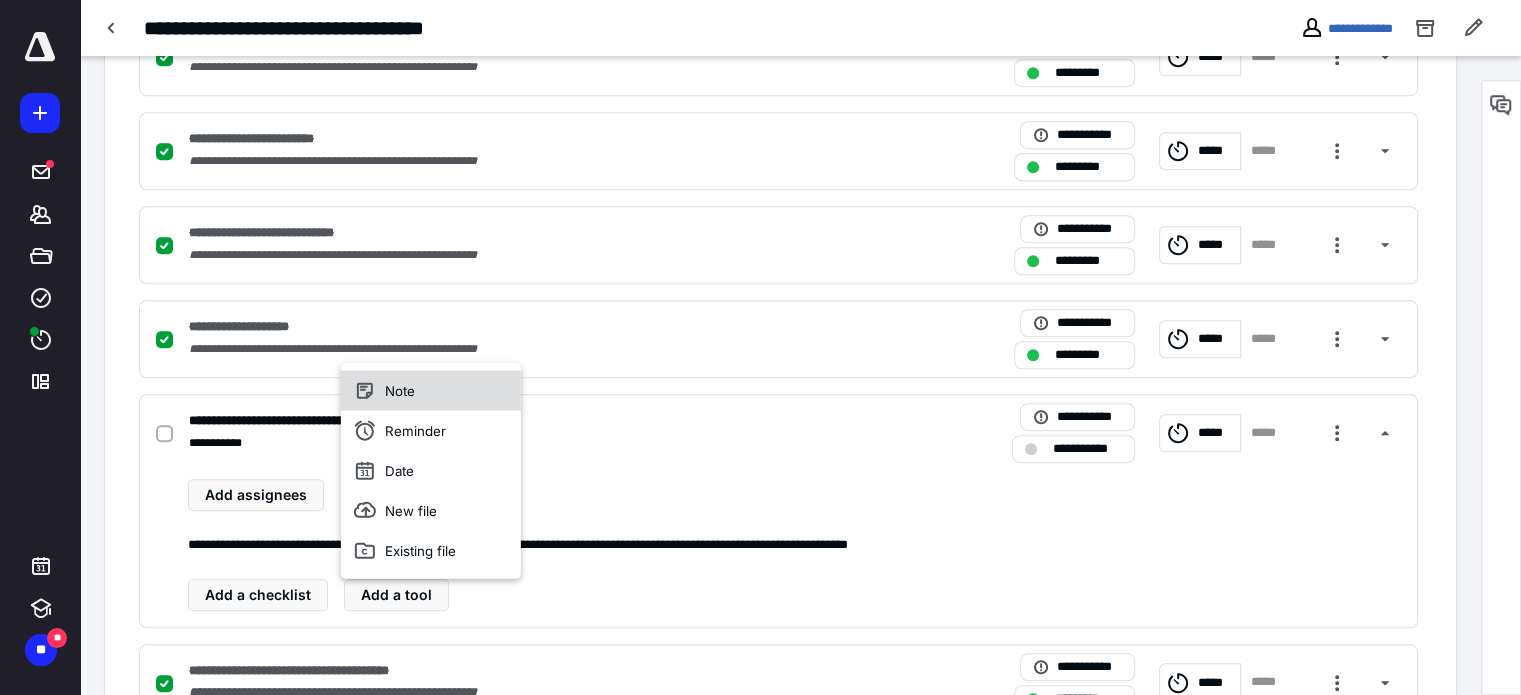 click on "Note" at bounding box center (431, 390) 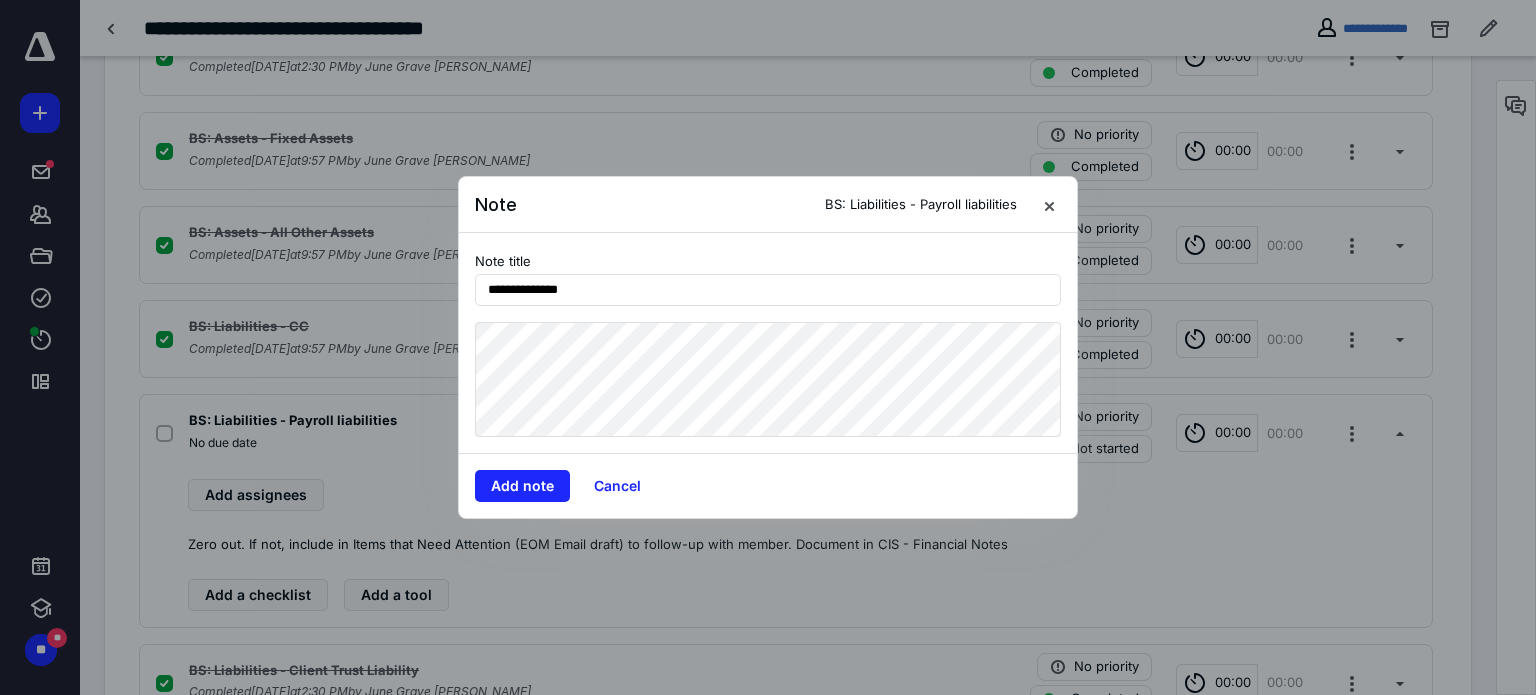 type on "**********" 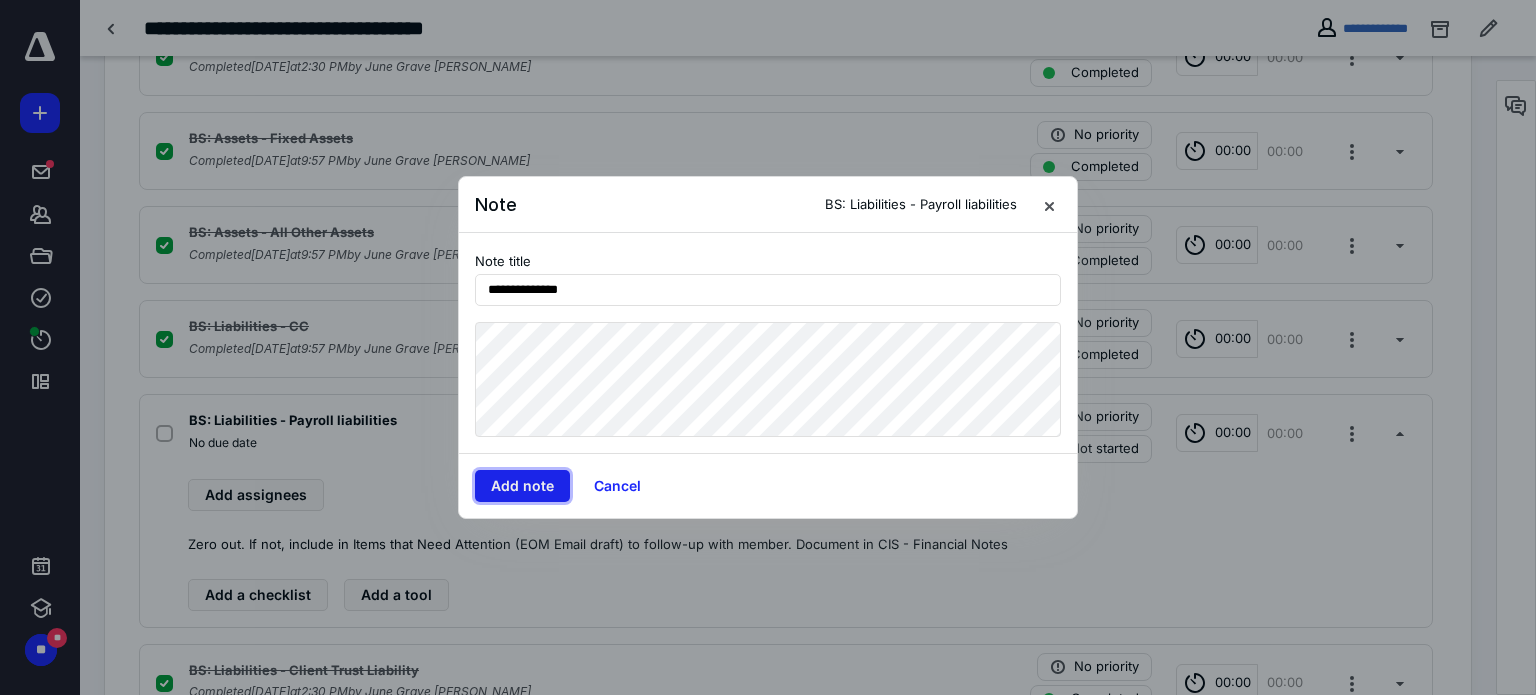 click on "Add note" at bounding box center [522, 486] 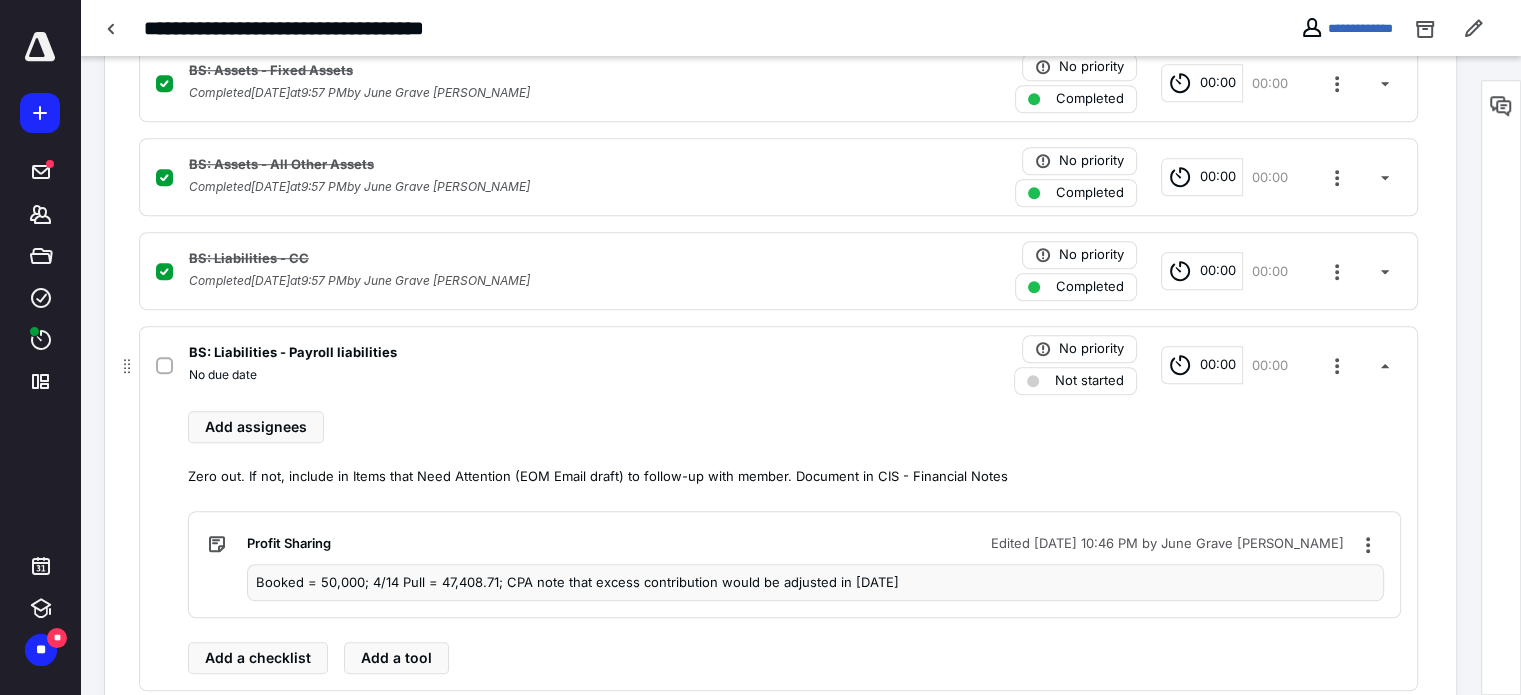 scroll, scrollTop: 1600, scrollLeft: 0, axis: vertical 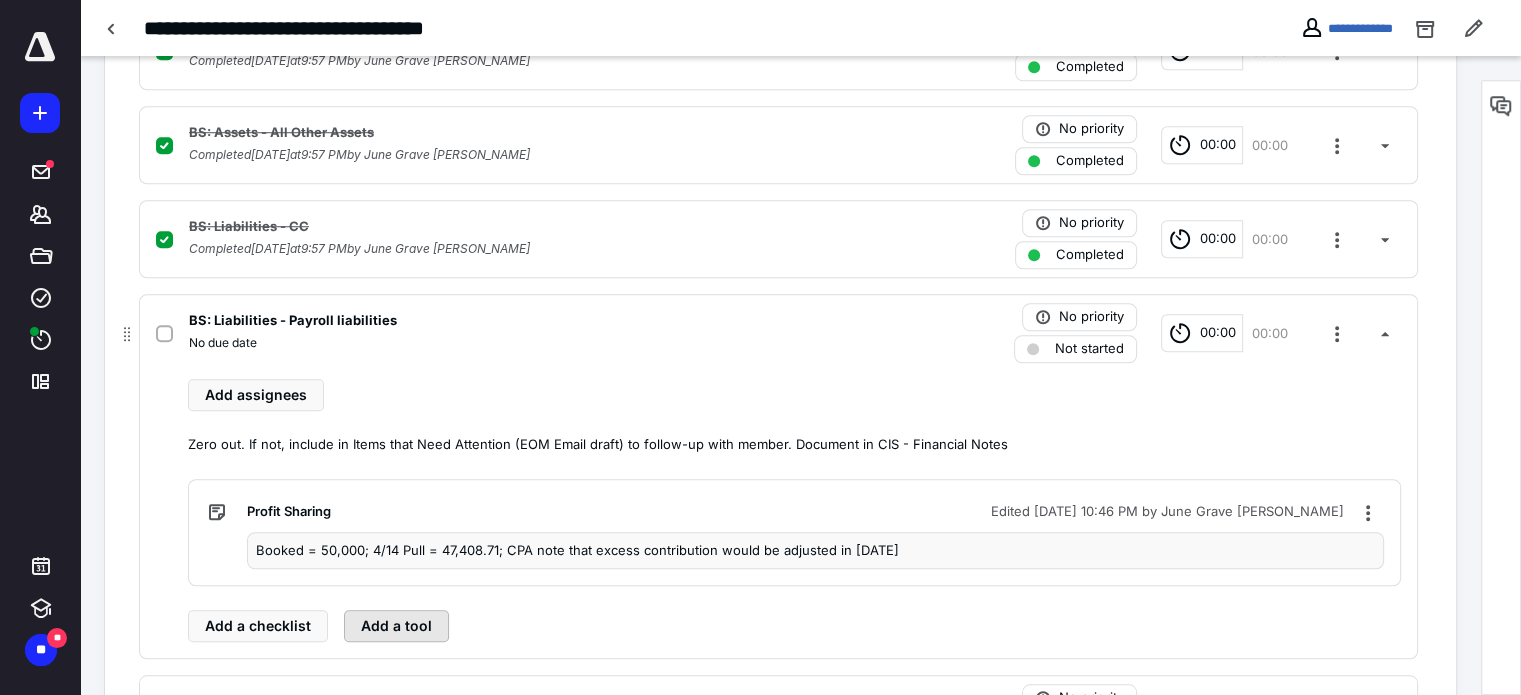 click on "Add a tool" at bounding box center [396, 626] 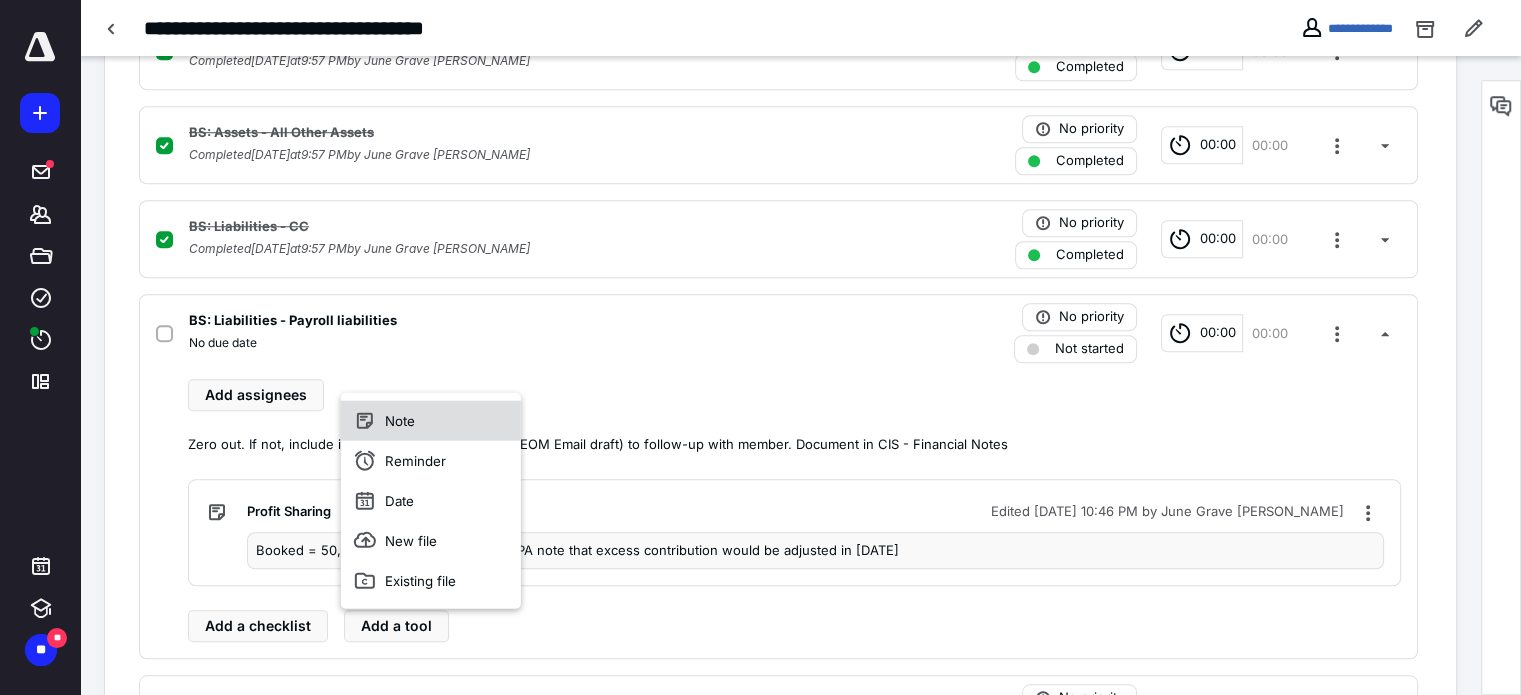 click on "Note" at bounding box center [431, 421] 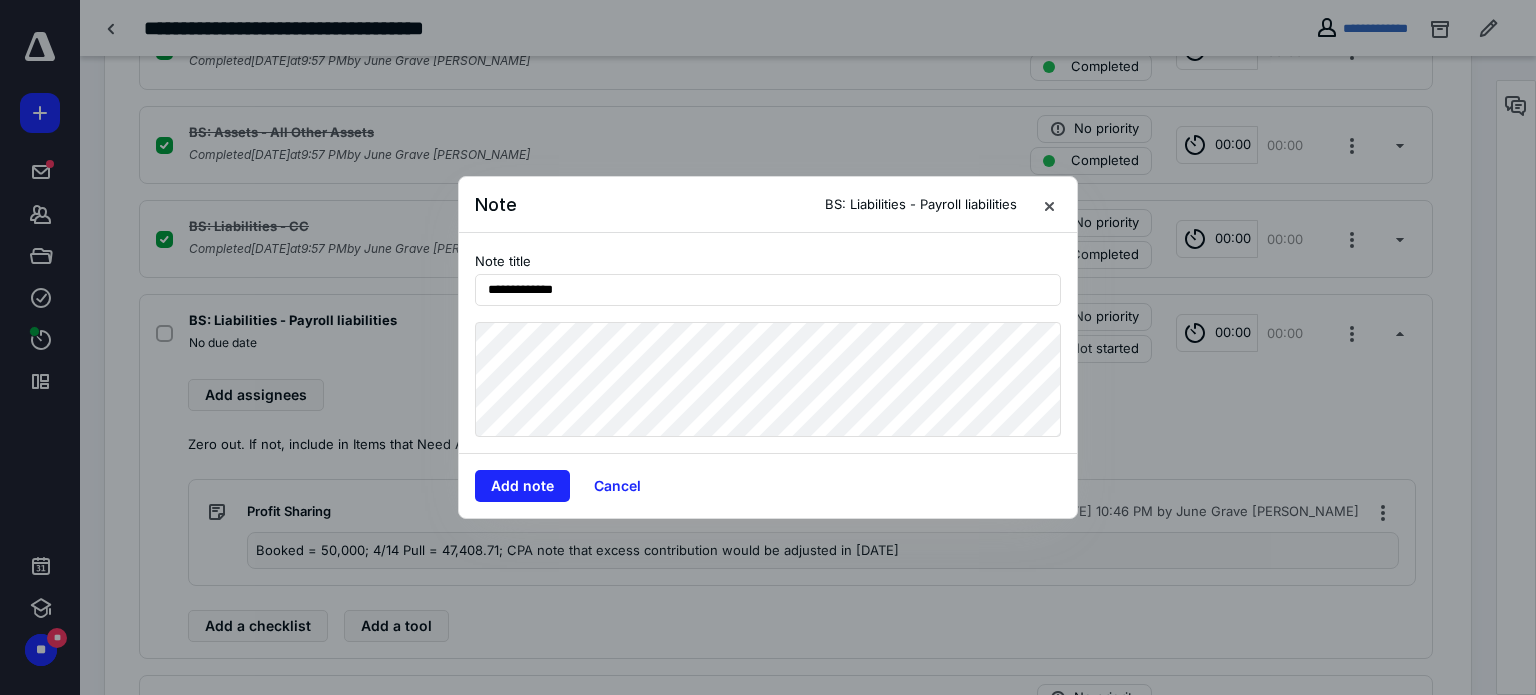 type on "**********" 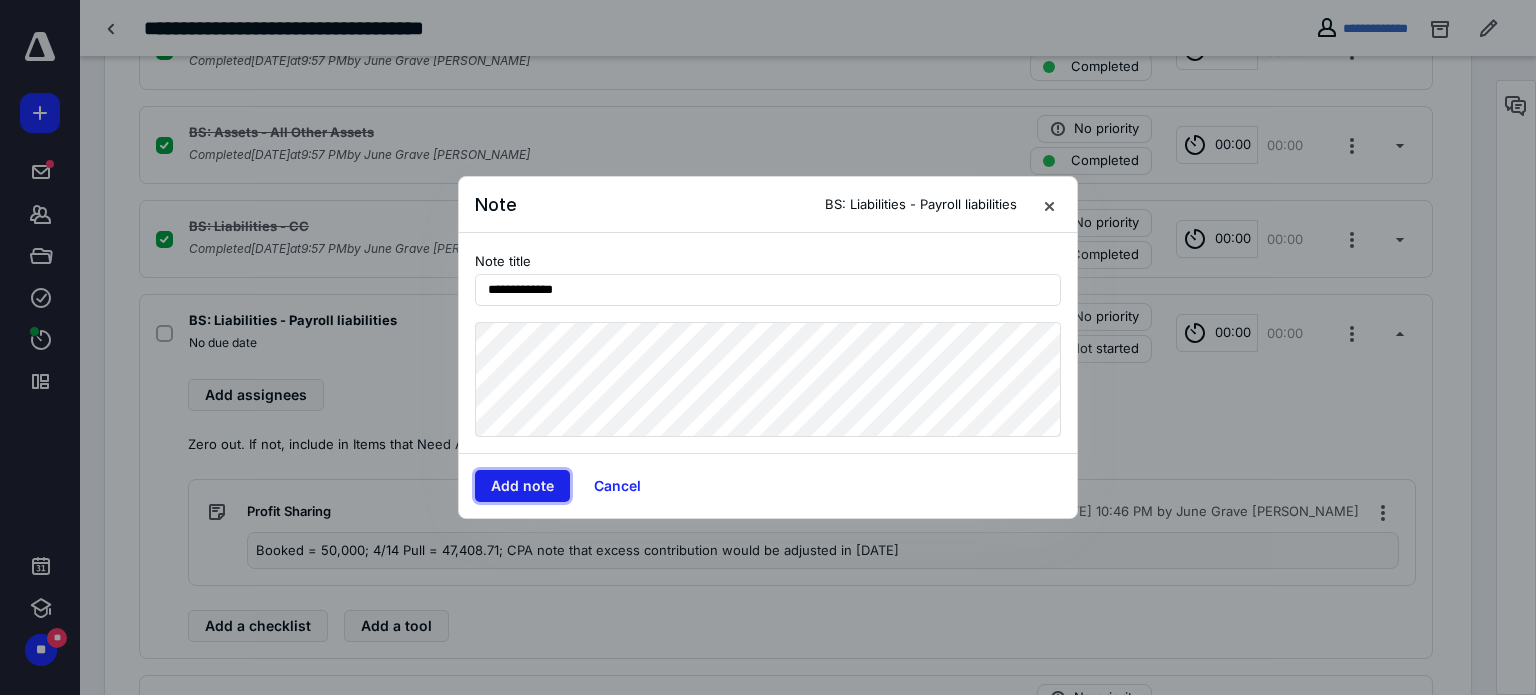 click on "Add note" at bounding box center (522, 486) 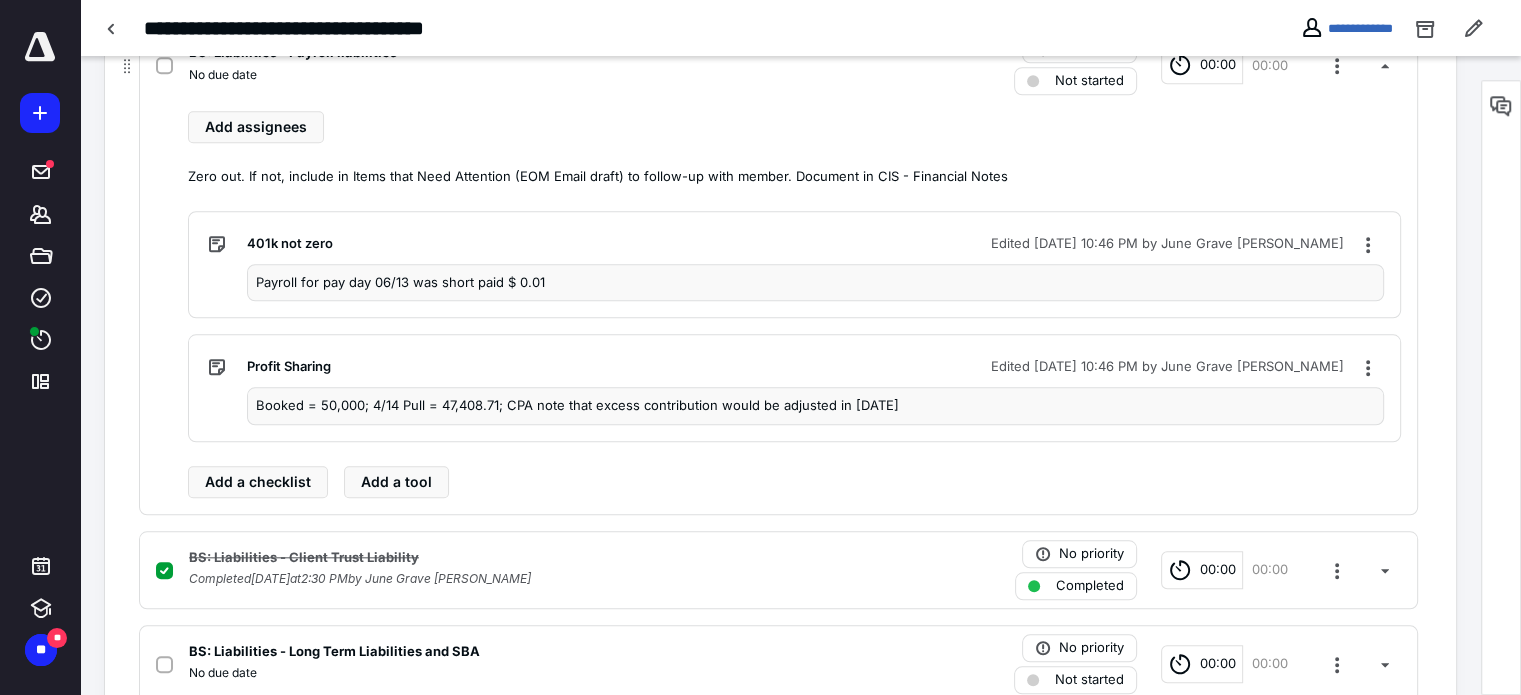 scroll, scrollTop: 1900, scrollLeft: 0, axis: vertical 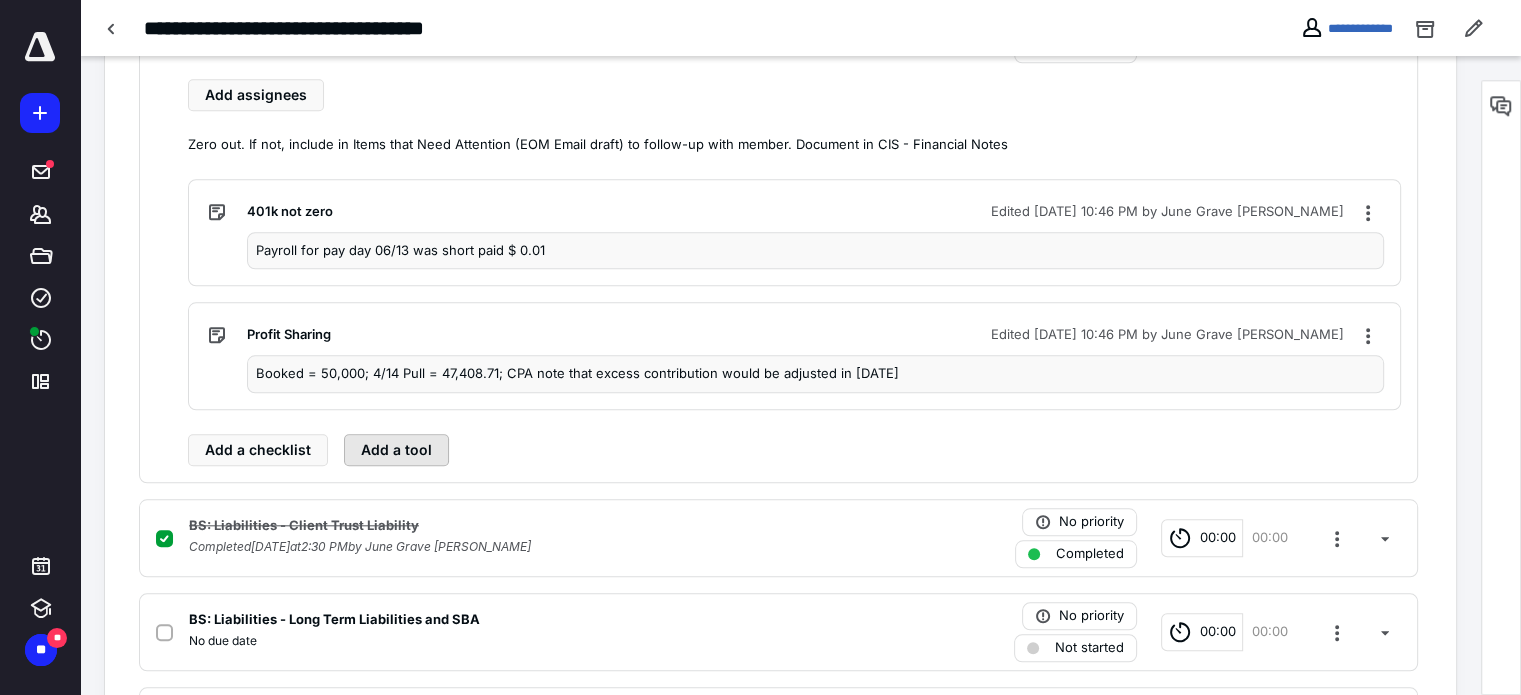 click on "Add a tool" at bounding box center [396, 450] 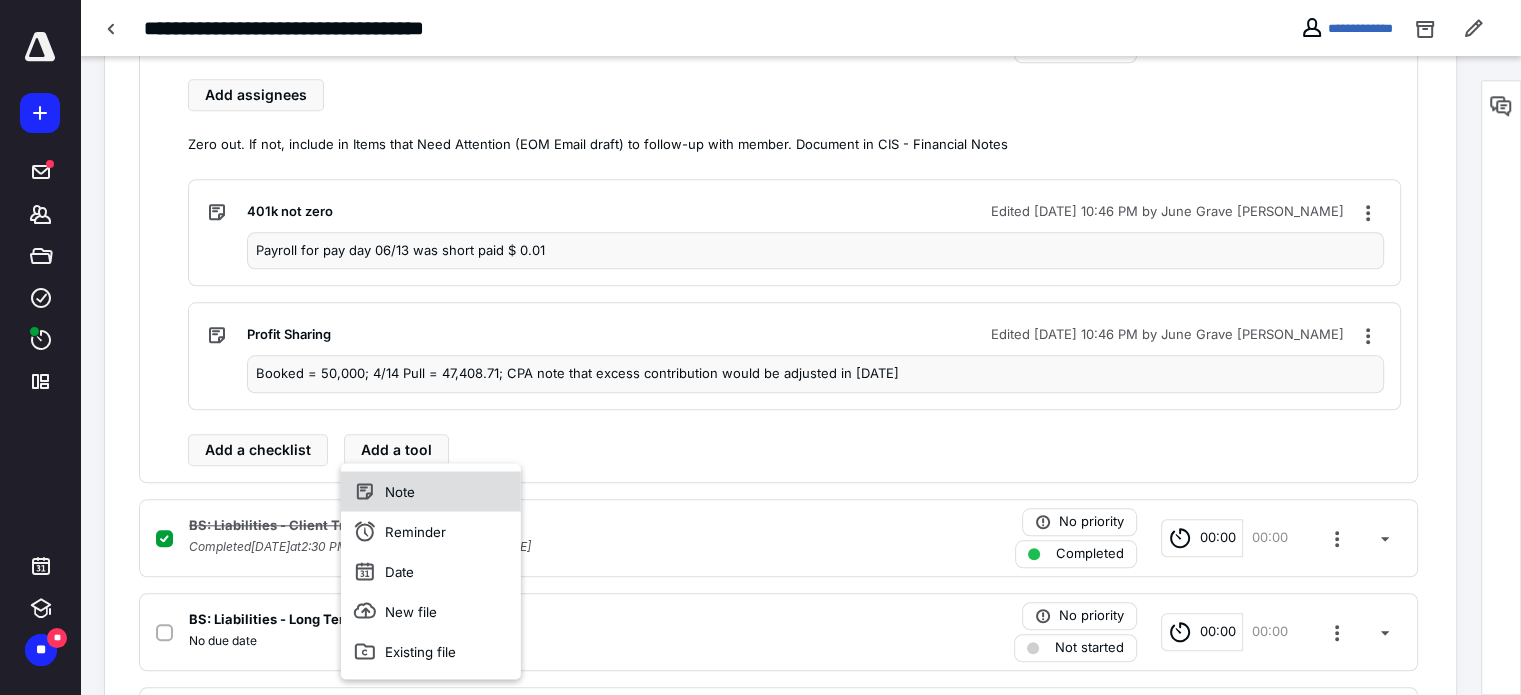 click on "Note" at bounding box center [431, 491] 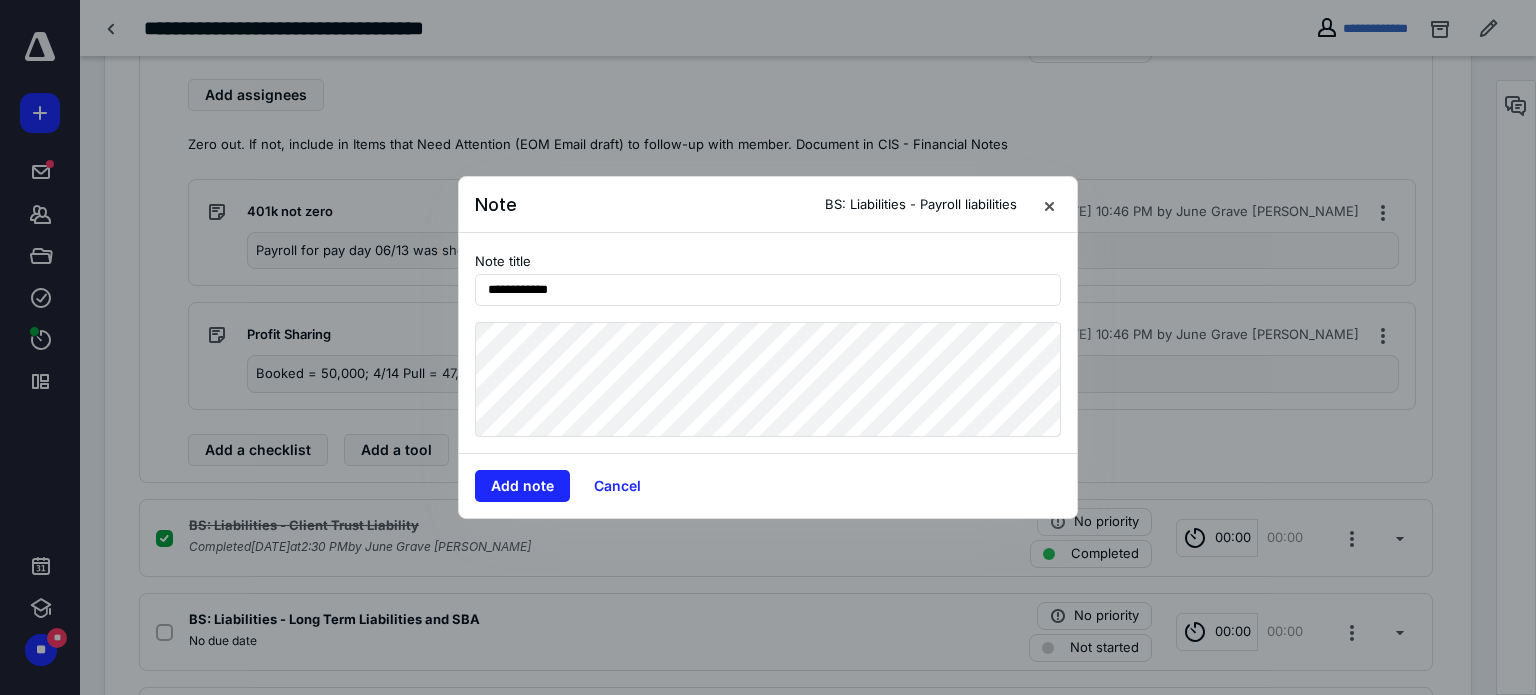type on "**********" 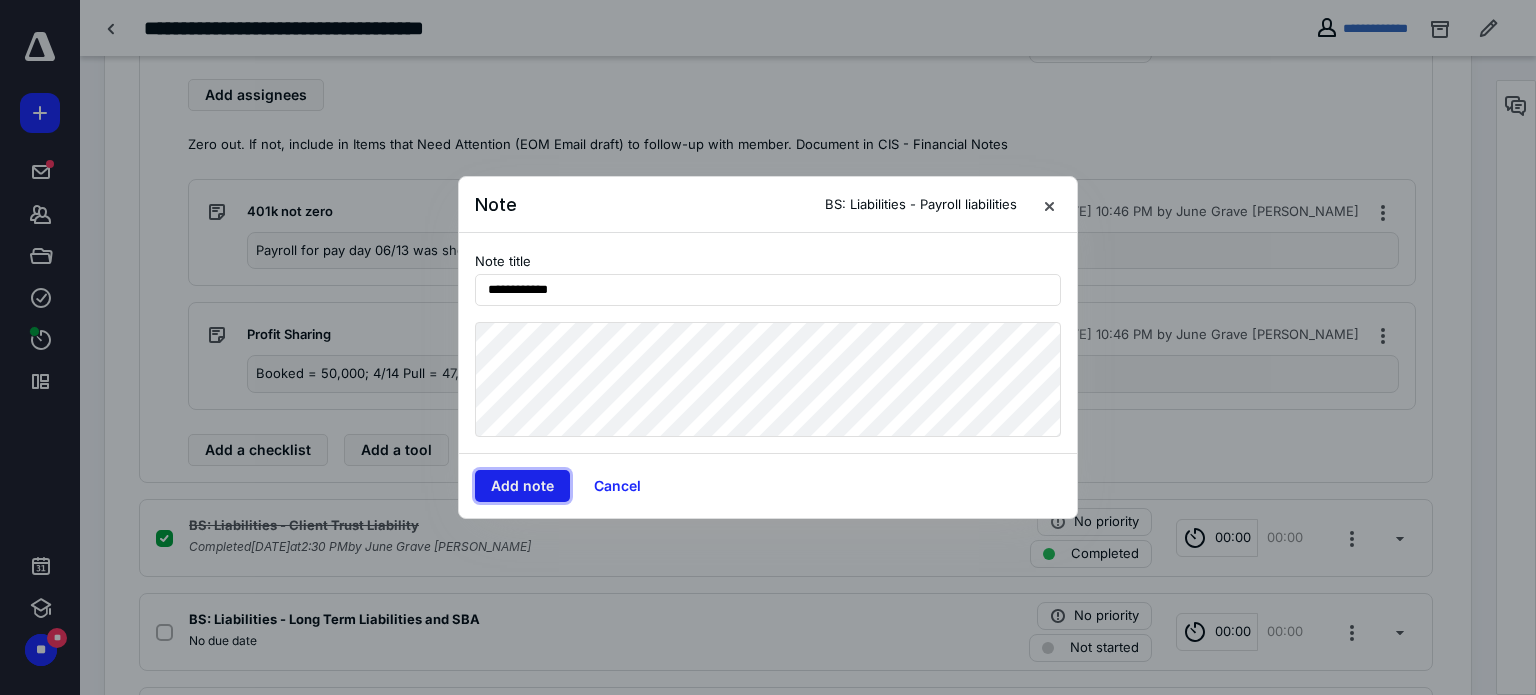 click on "Add note" at bounding box center [522, 486] 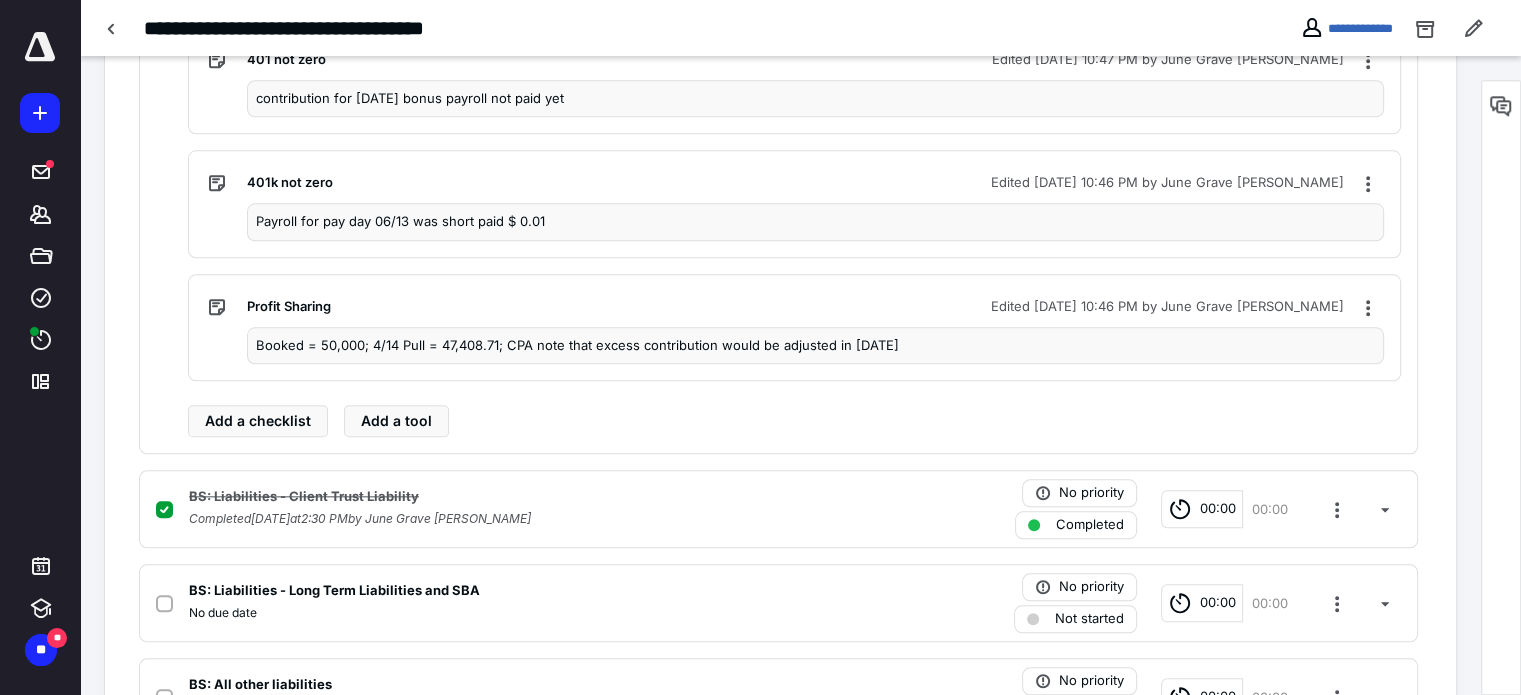 scroll, scrollTop: 2100, scrollLeft: 0, axis: vertical 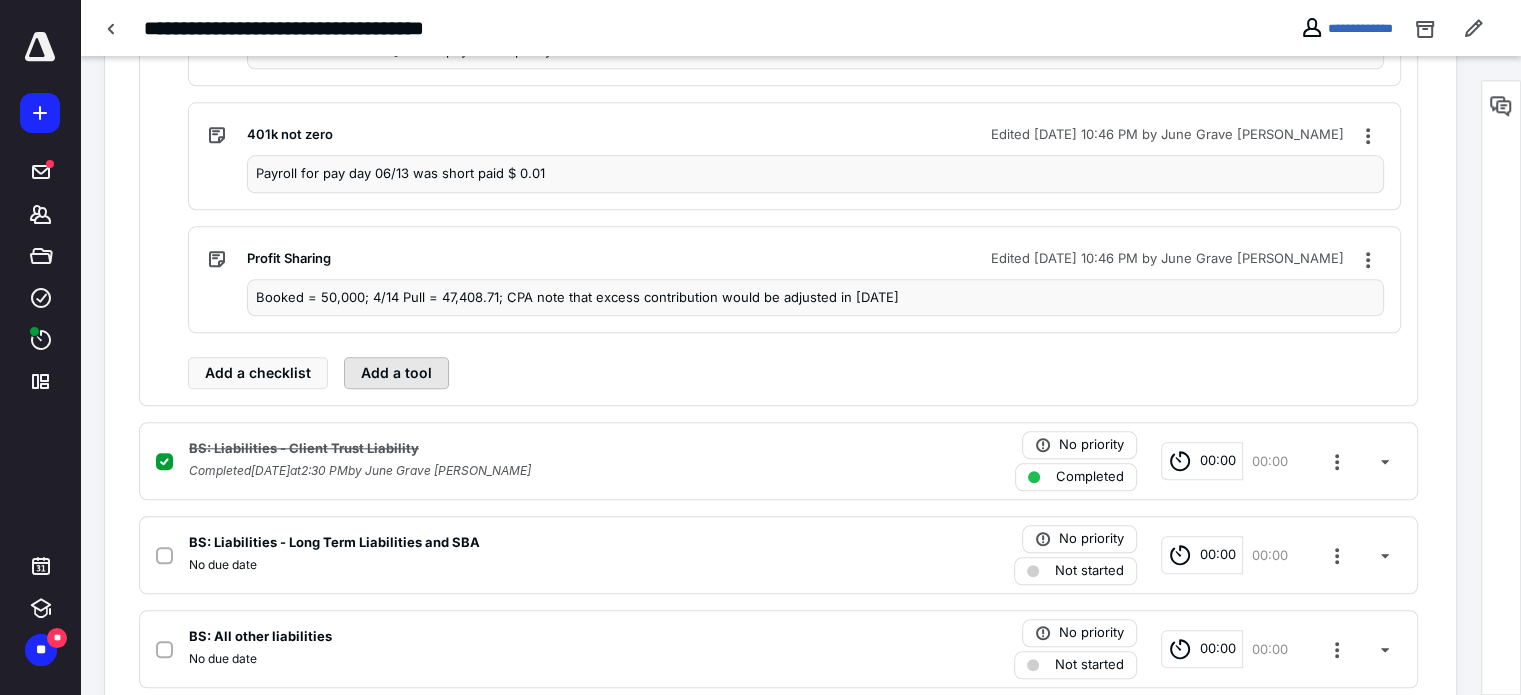 click on "Add a tool" at bounding box center (396, 373) 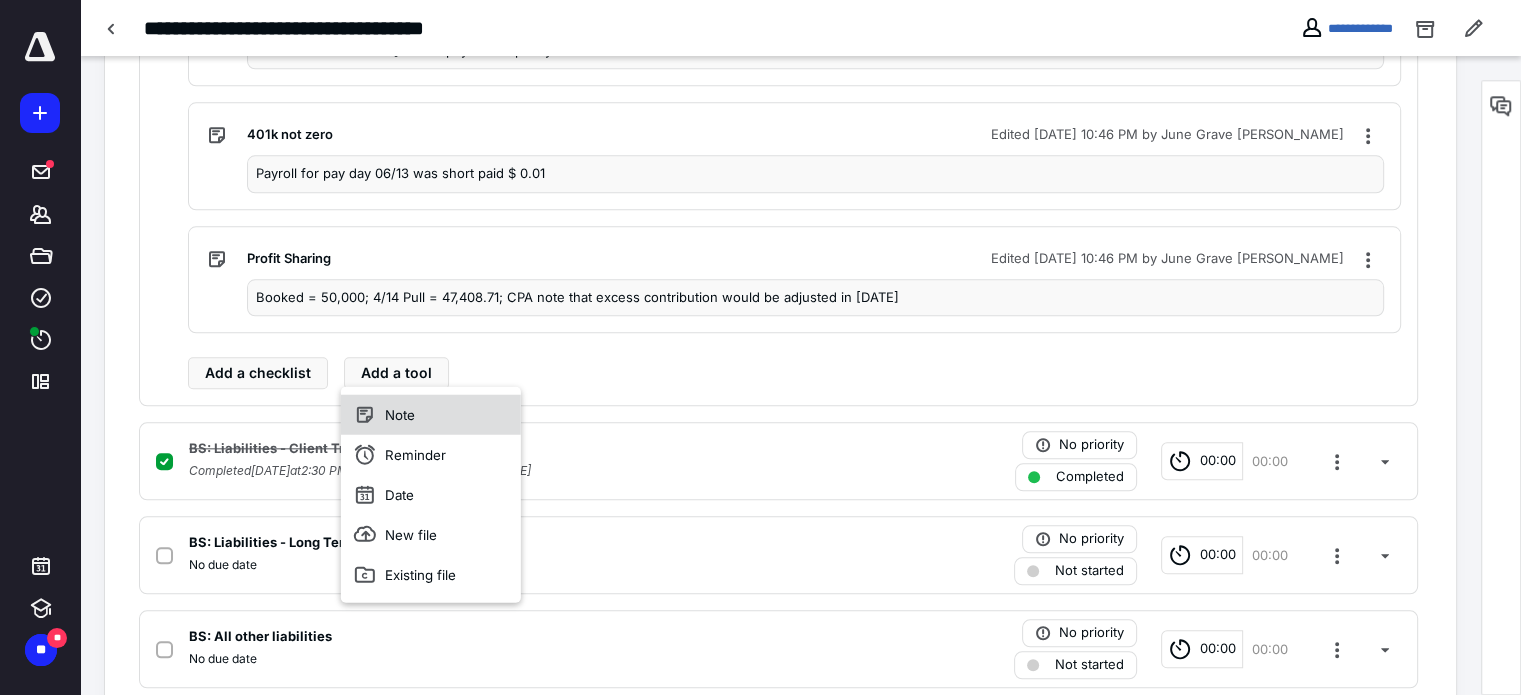 click on "Note" at bounding box center (431, 414) 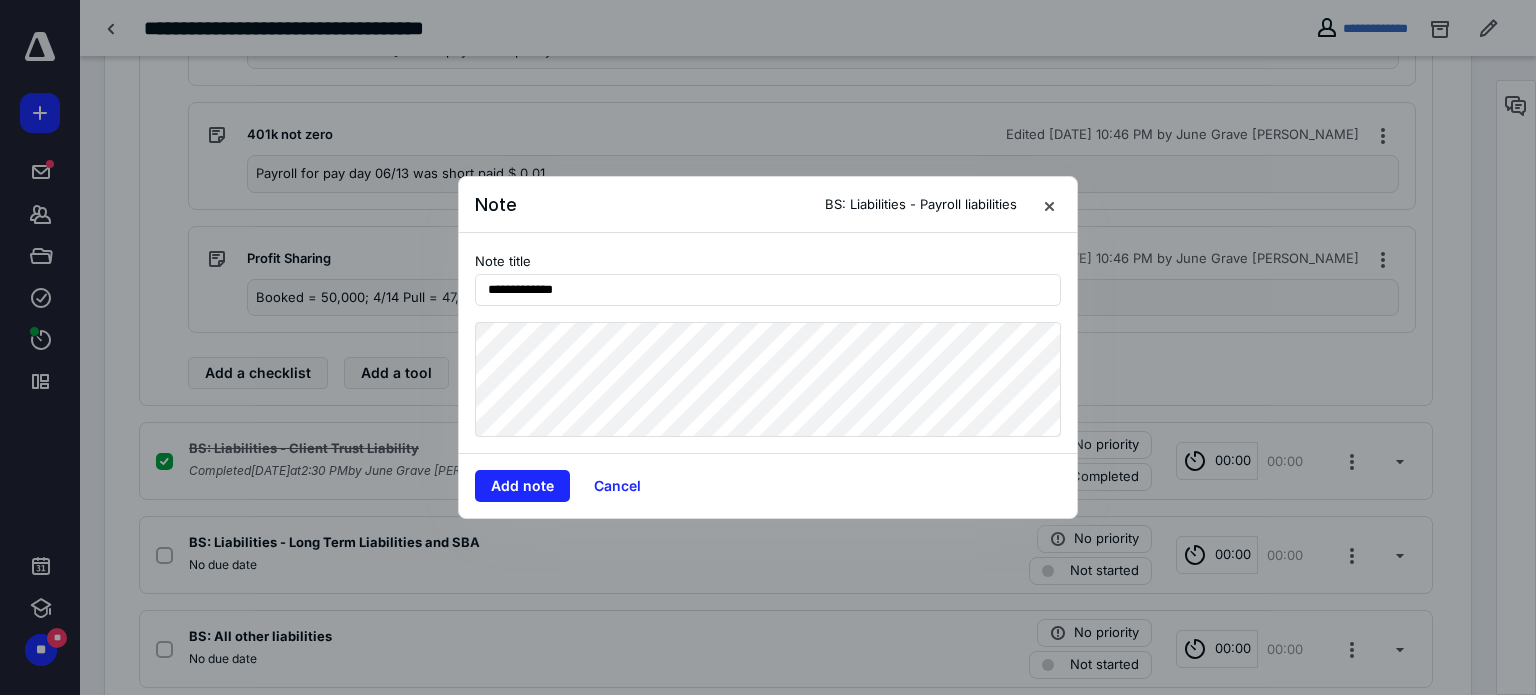 type on "**********" 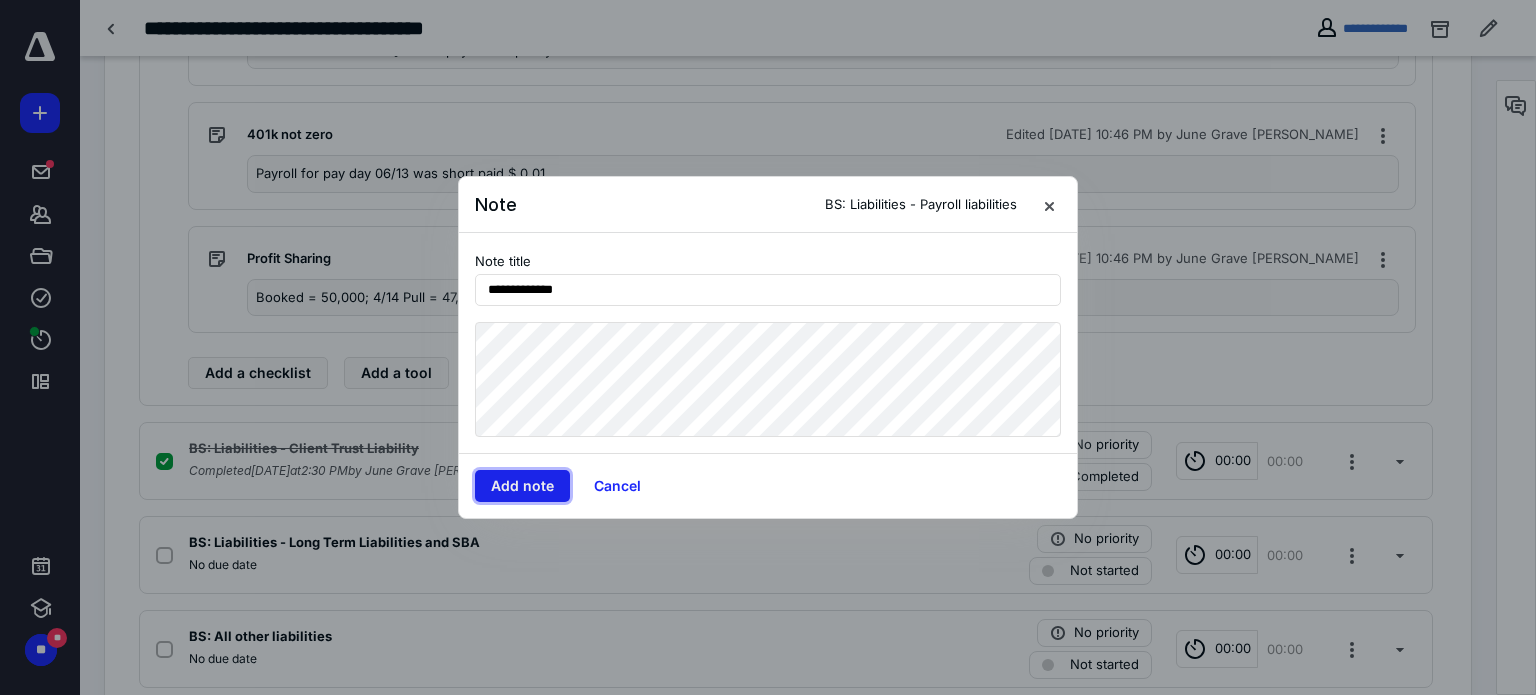 click on "Add note" at bounding box center [522, 486] 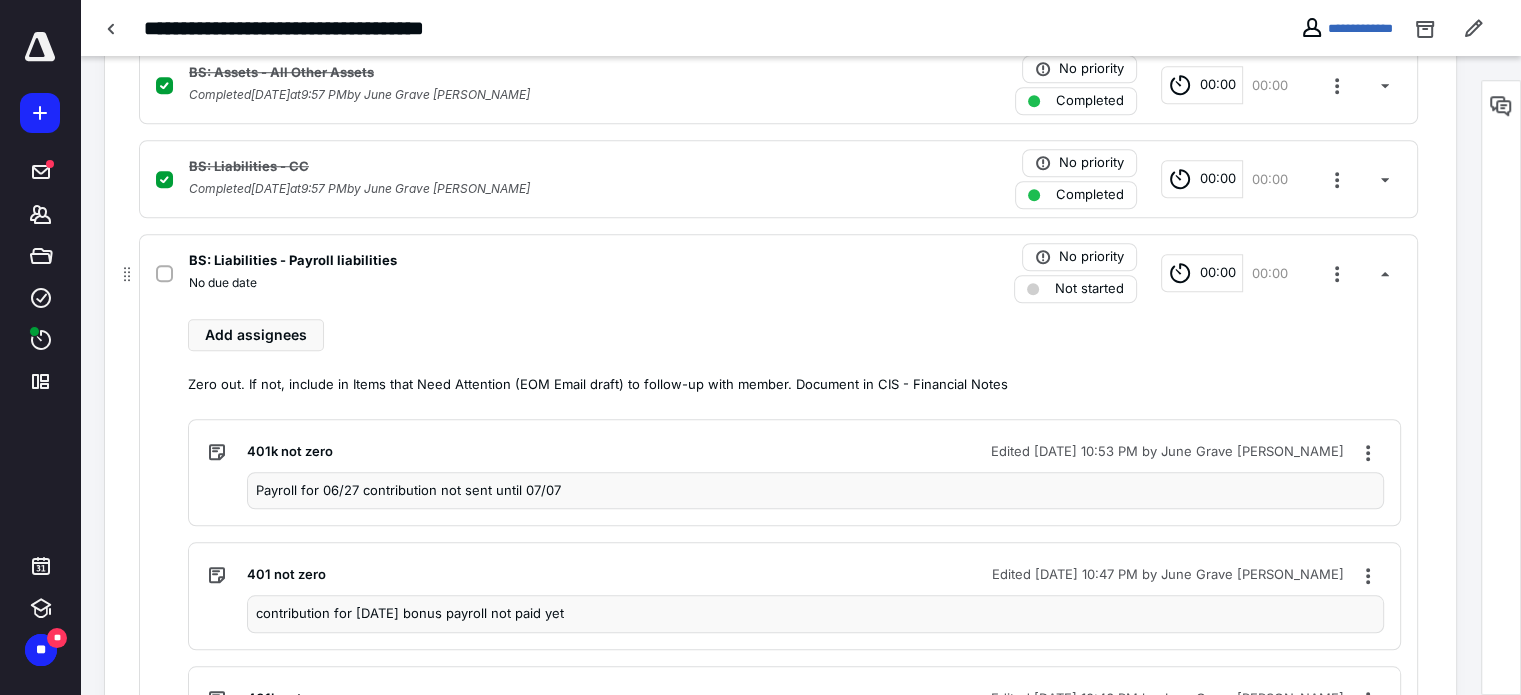scroll, scrollTop: 1600, scrollLeft: 0, axis: vertical 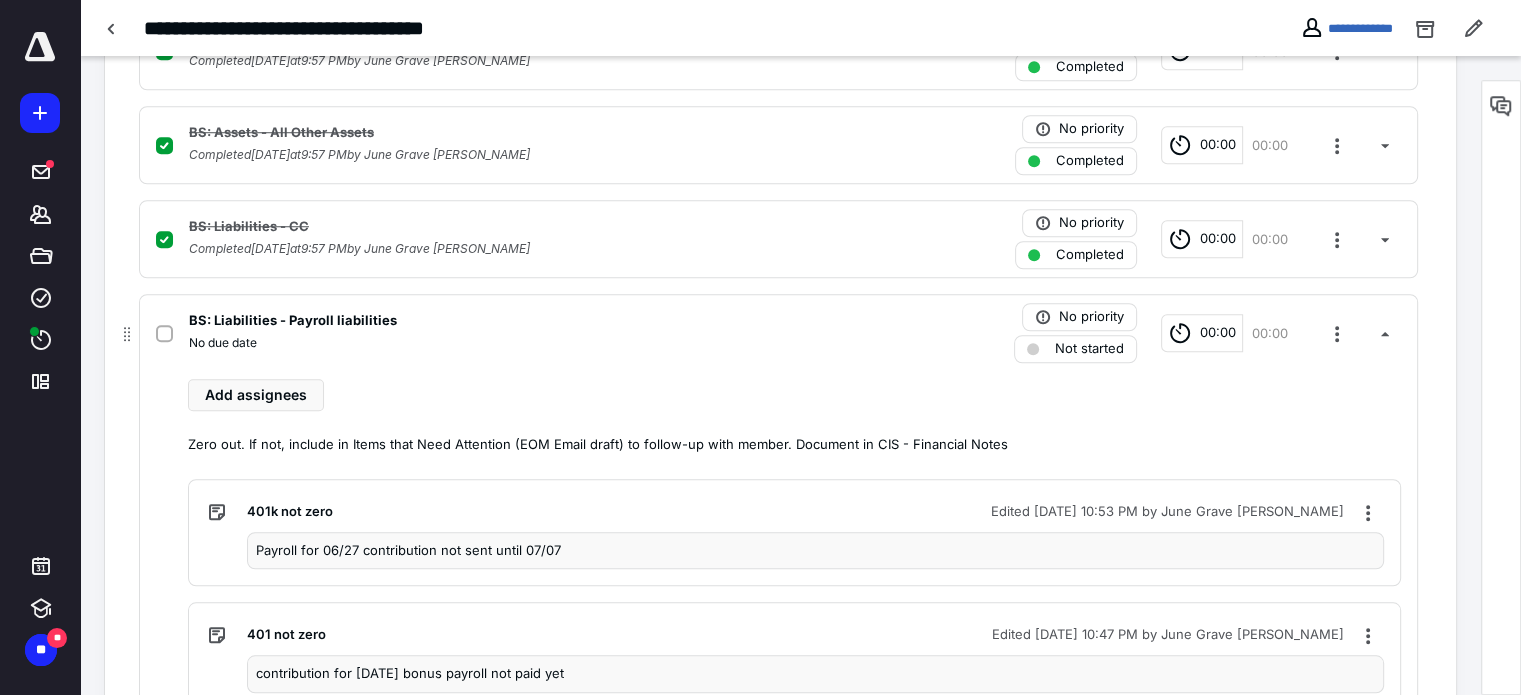 drag, startPoint x: 161, startPoint y: 335, endPoint x: 266, endPoint y: 327, distance: 105.30432 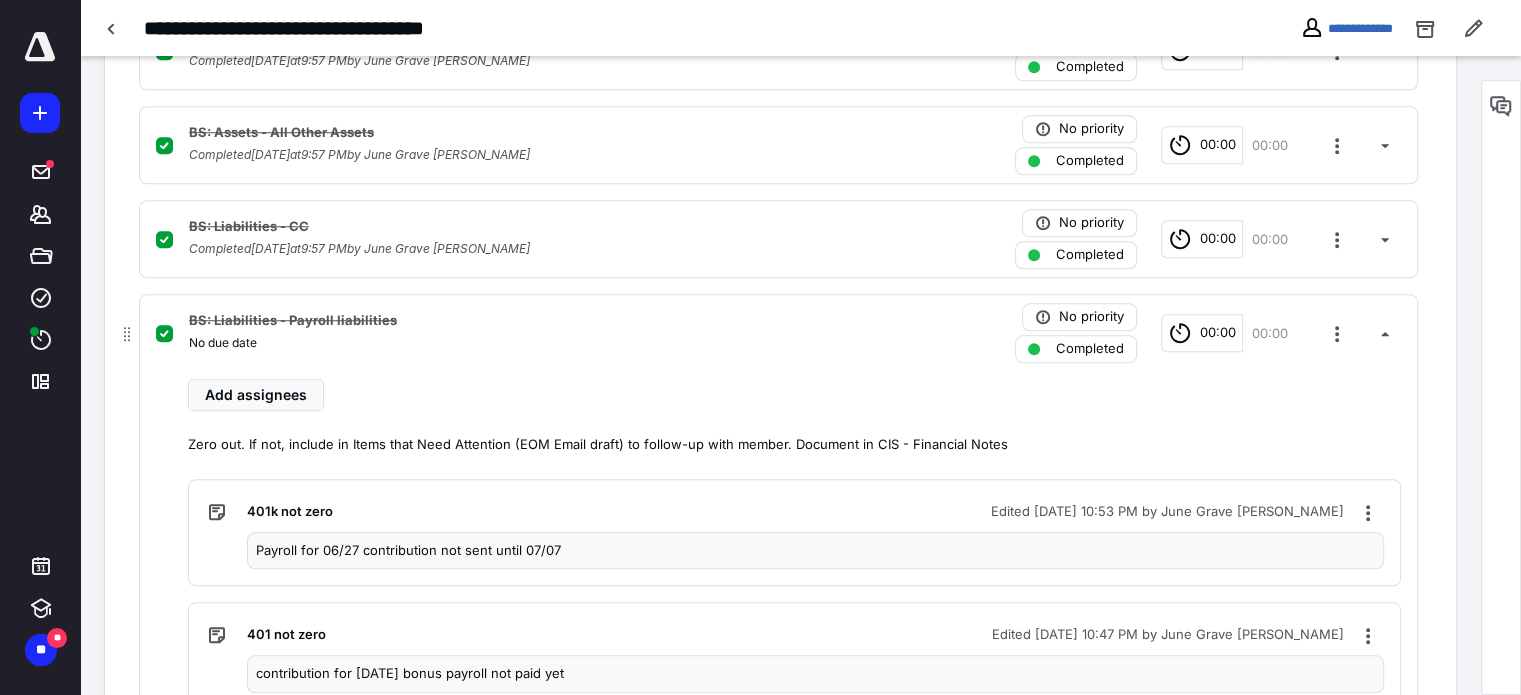 click on "BS: Liabilities - Payroll liabilities" at bounding box center (516, 321) 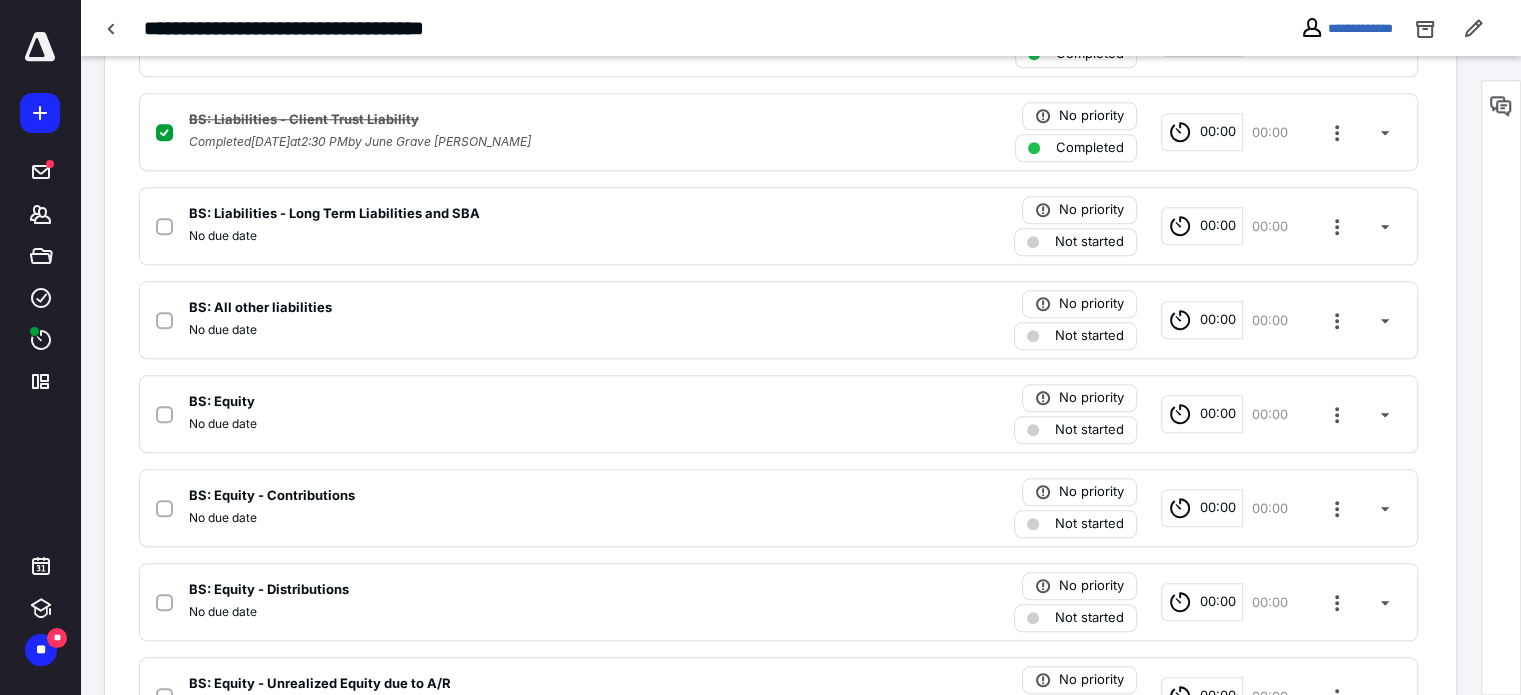 scroll, scrollTop: 1900, scrollLeft: 0, axis: vertical 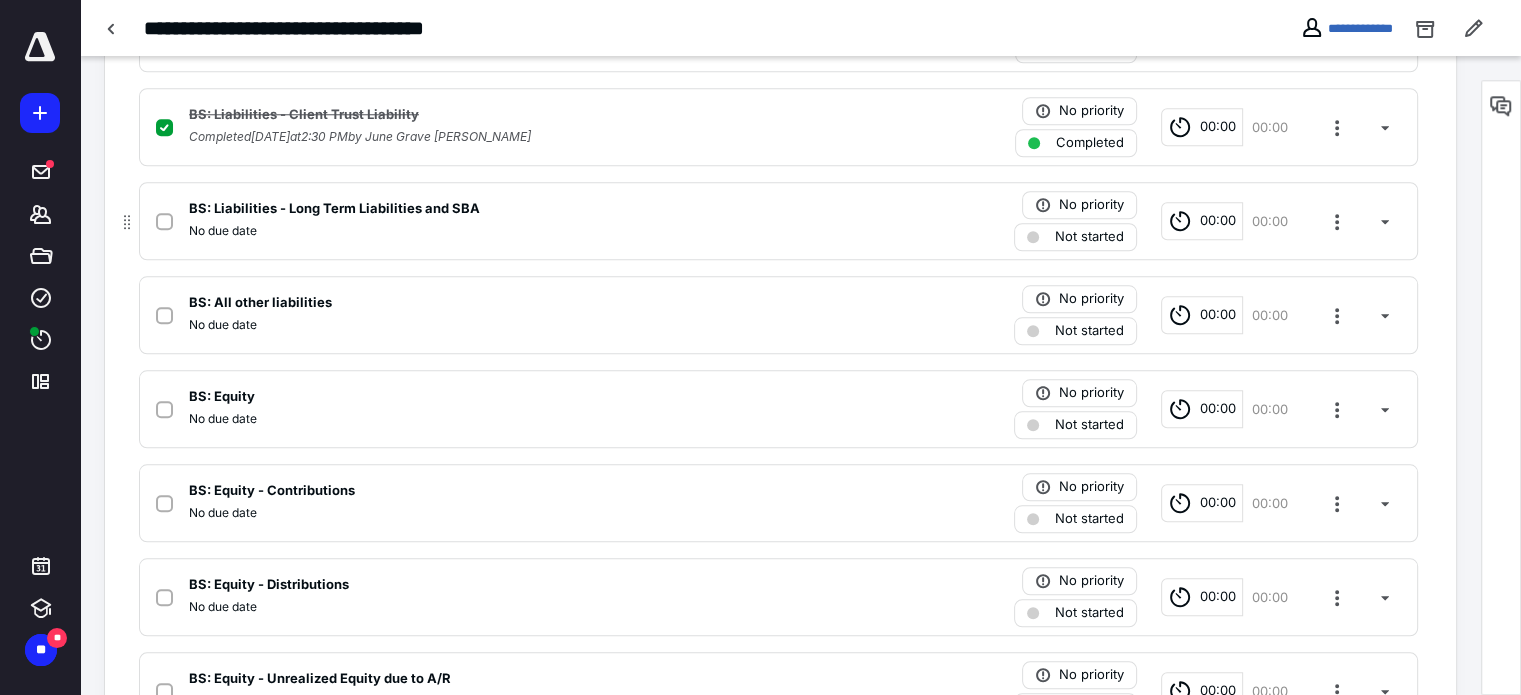 click 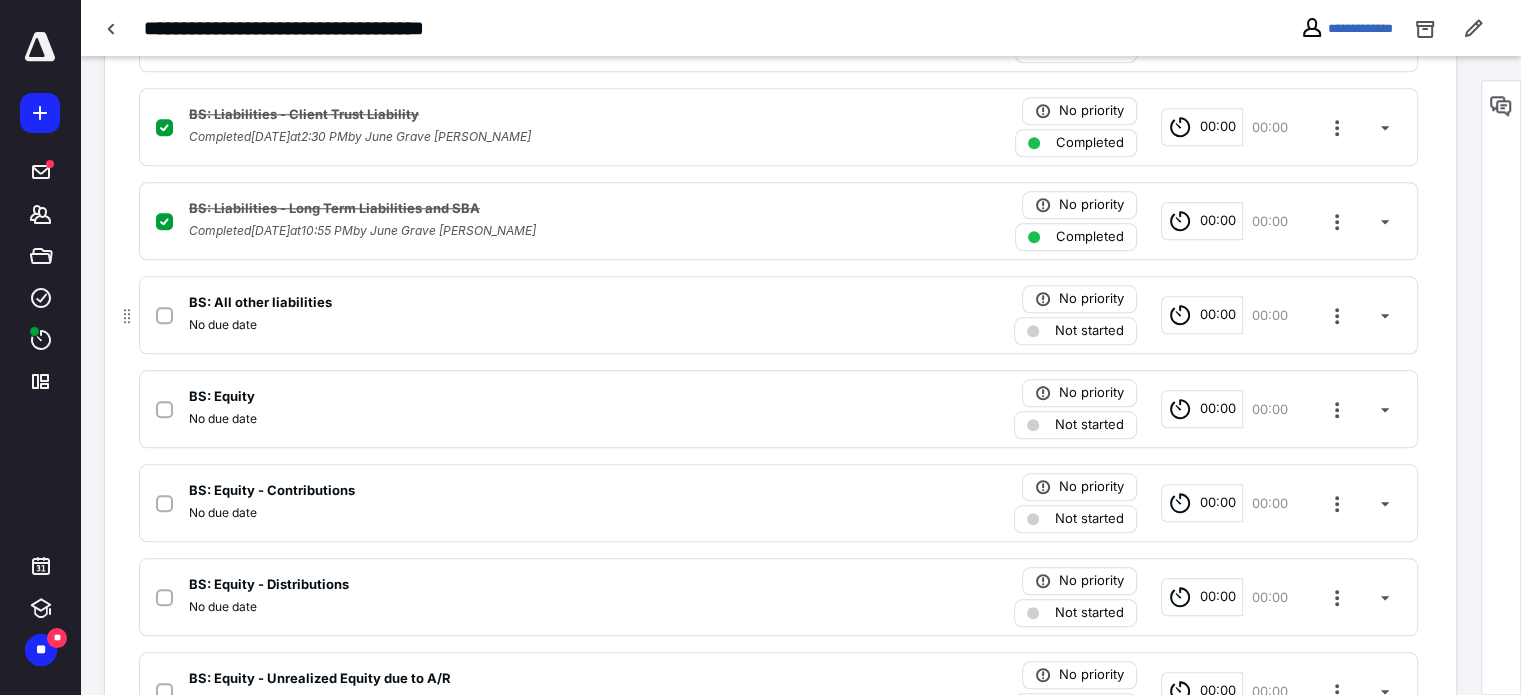 click at bounding box center (164, 315) 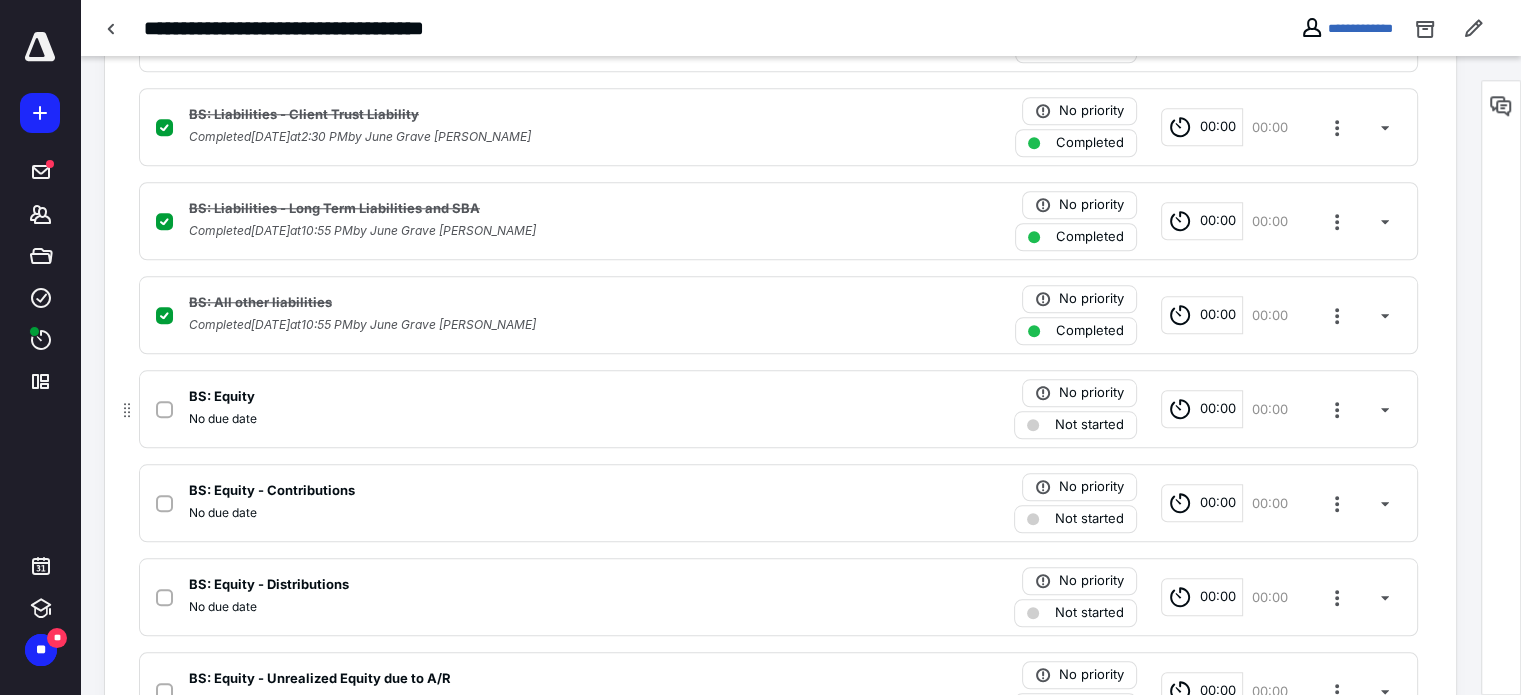 click 